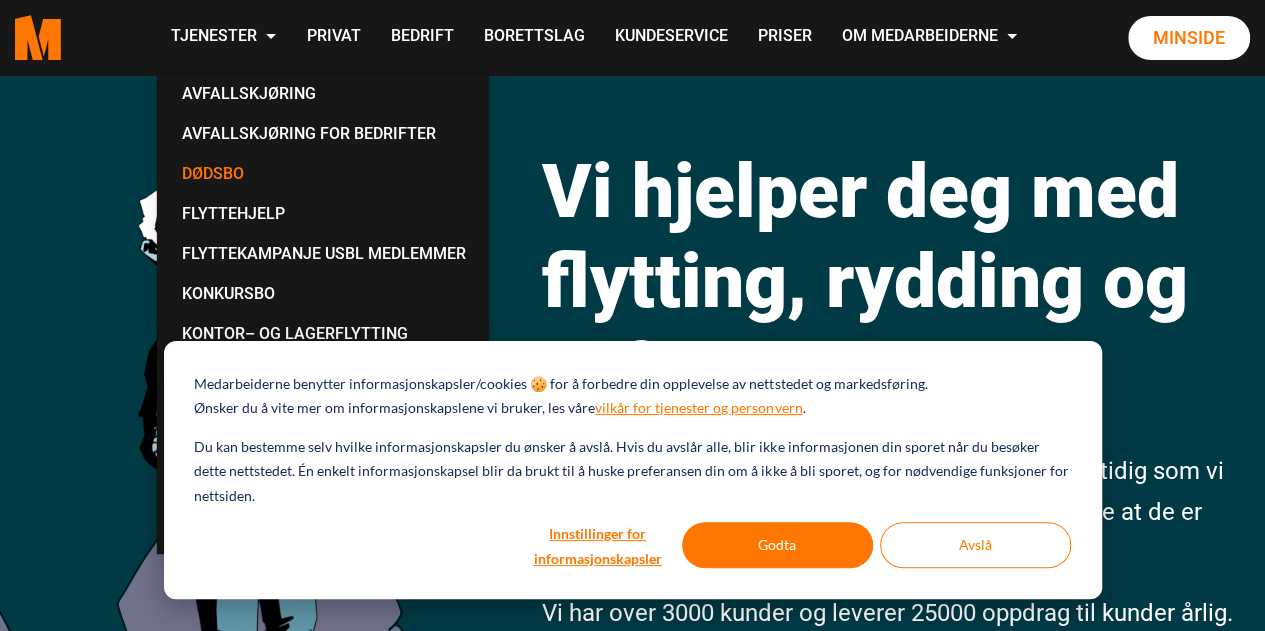 scroll, scrollTop: 129, scrollLeft: 0, axis: vertical 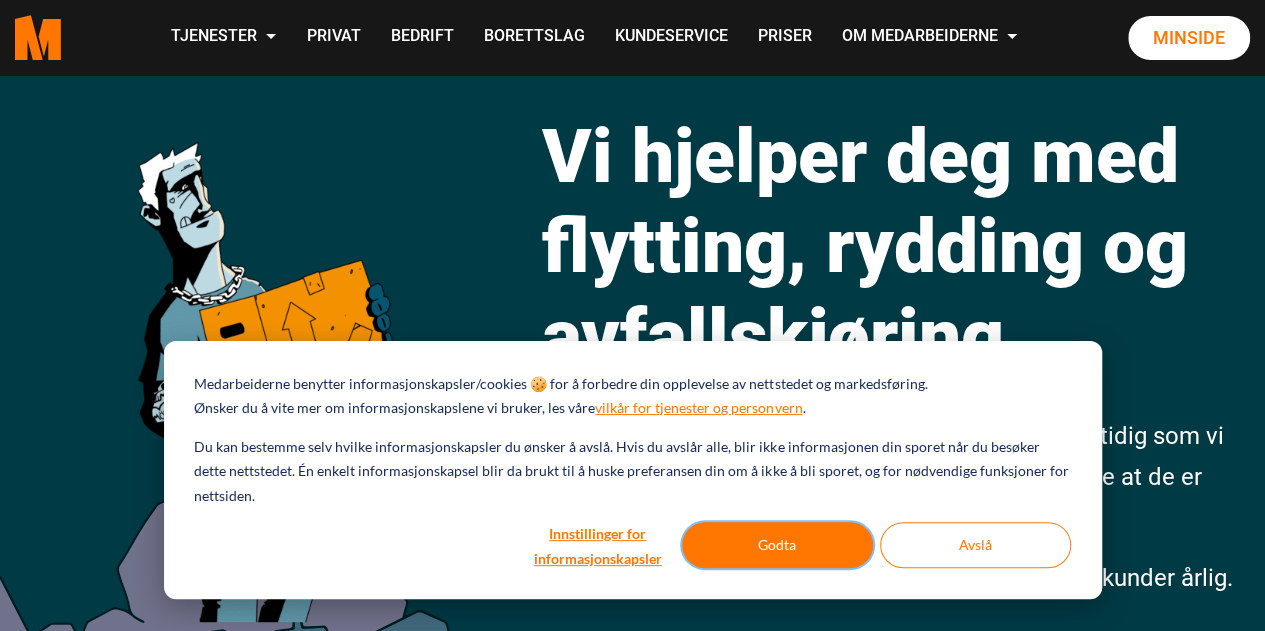 click on "Godta" at bounding box center (777, 545) 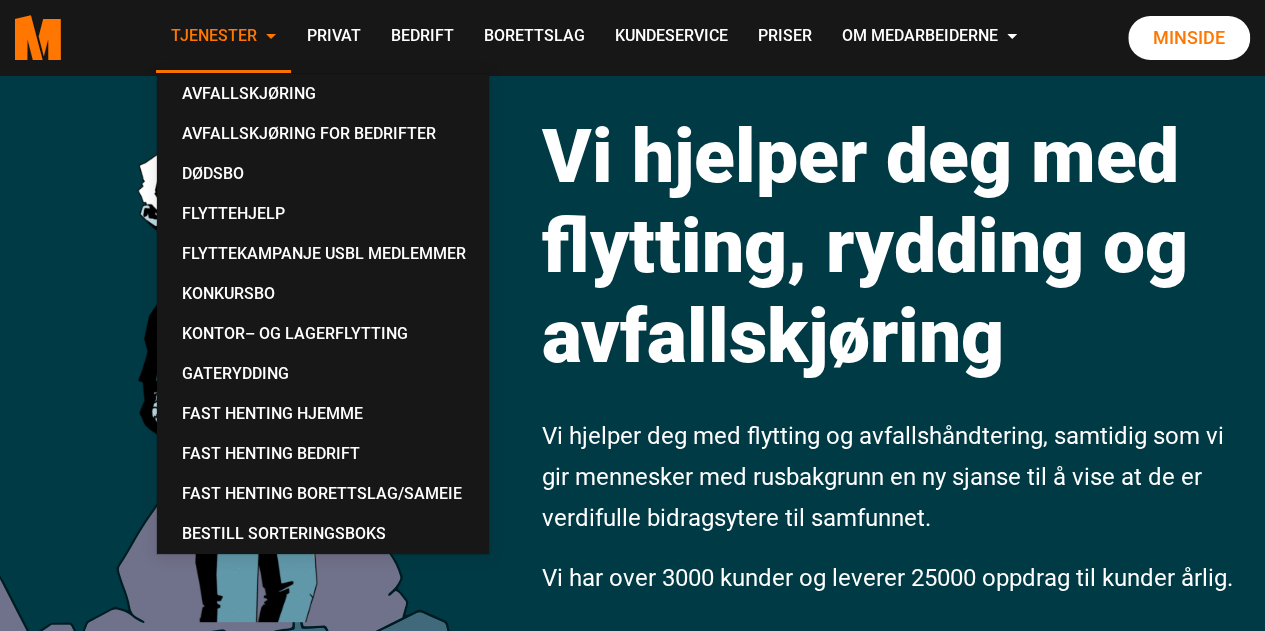 scroll, scrollTop: 0, scrollLeft: 0, axis: both 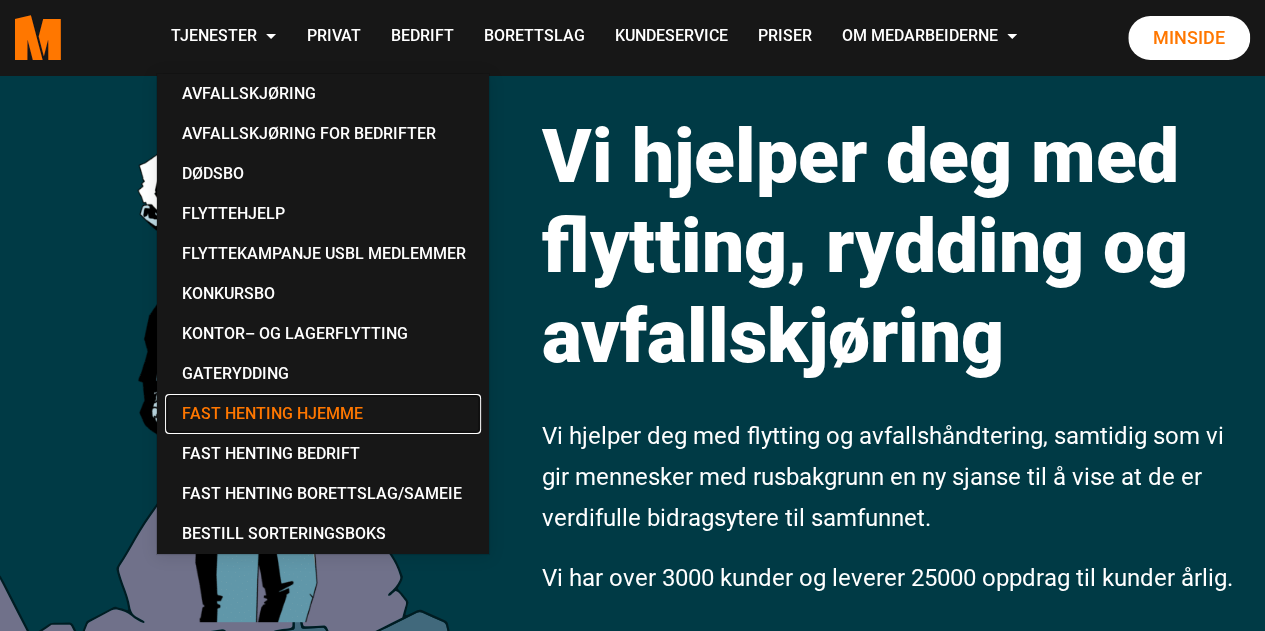 click on "Fast Henting Hjemme" at bounding box center (323, 414) 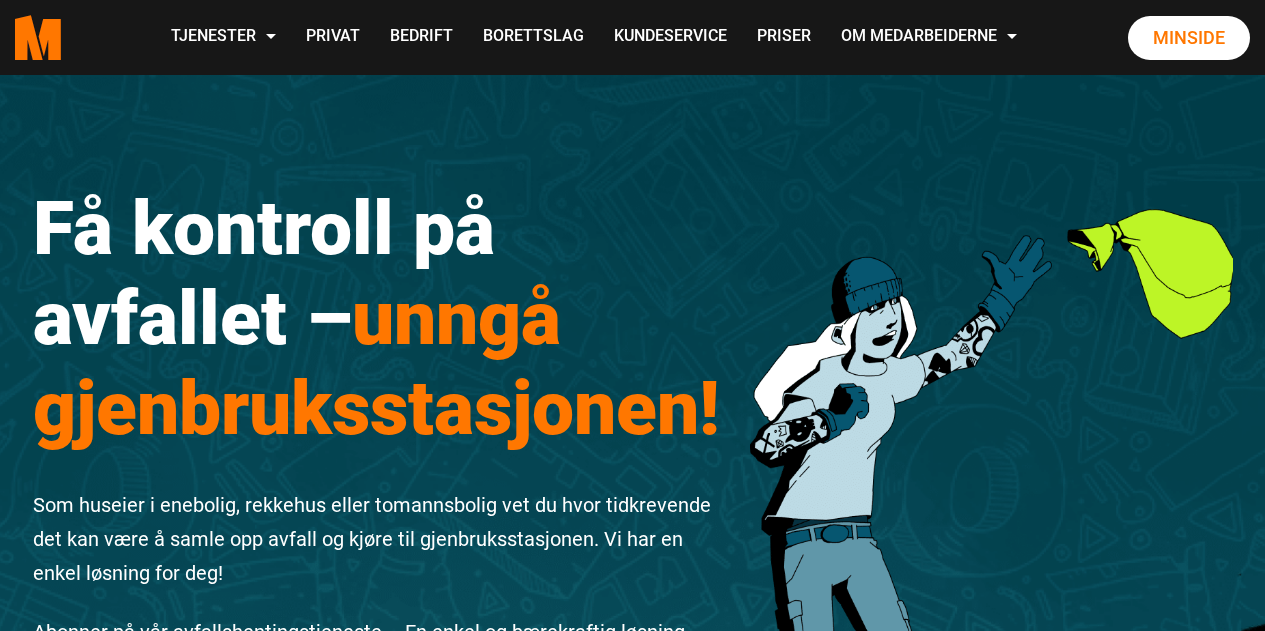 scroll, scrollTop: 0, scrollLeft: 0, axis: both 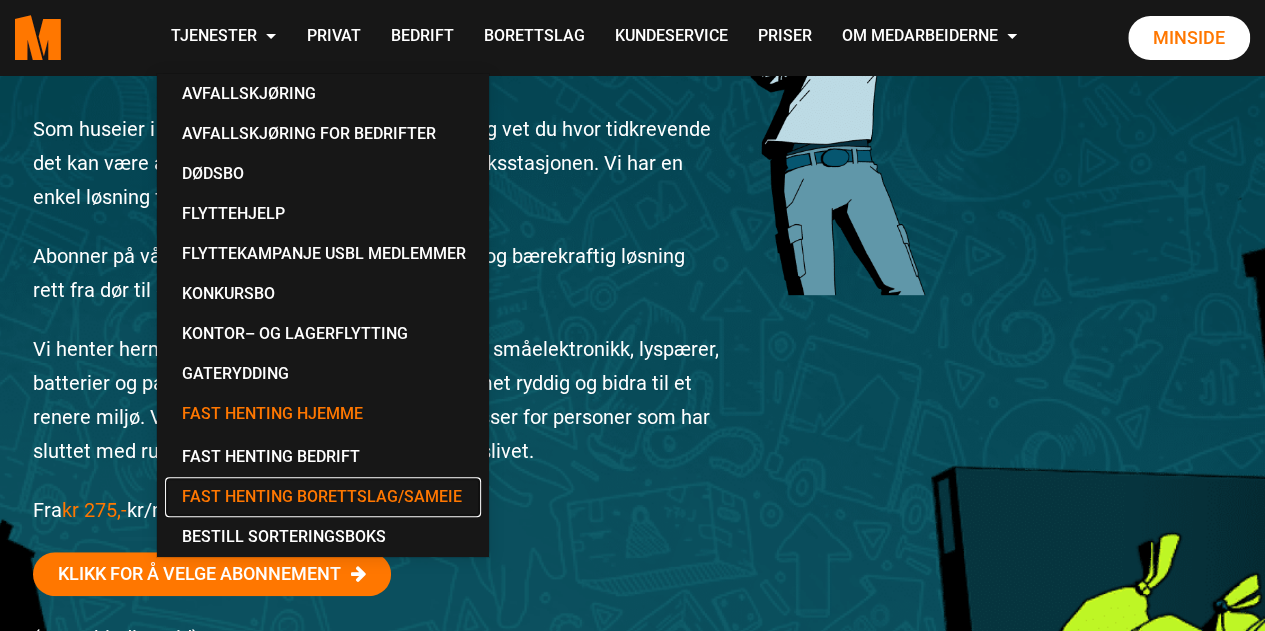 click on "Fast Henting Borettslag/Sameie" at bounding box center [323, 497] 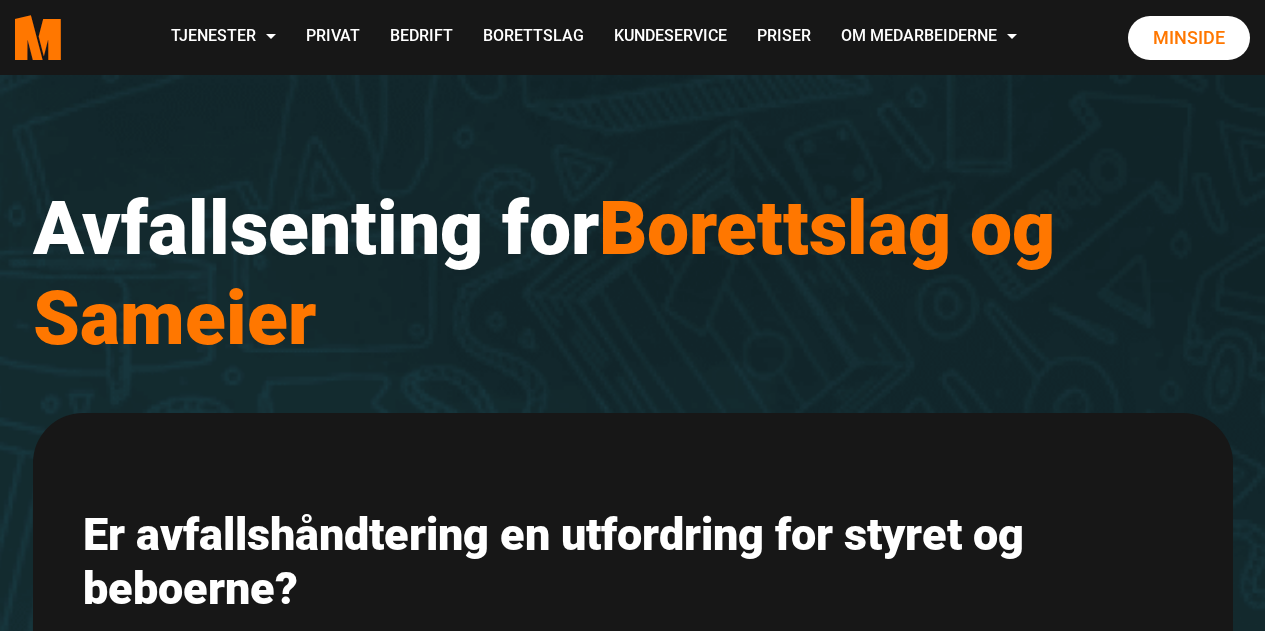 scroll, scrollTop: 0, scrollLeft: 0, axis: both 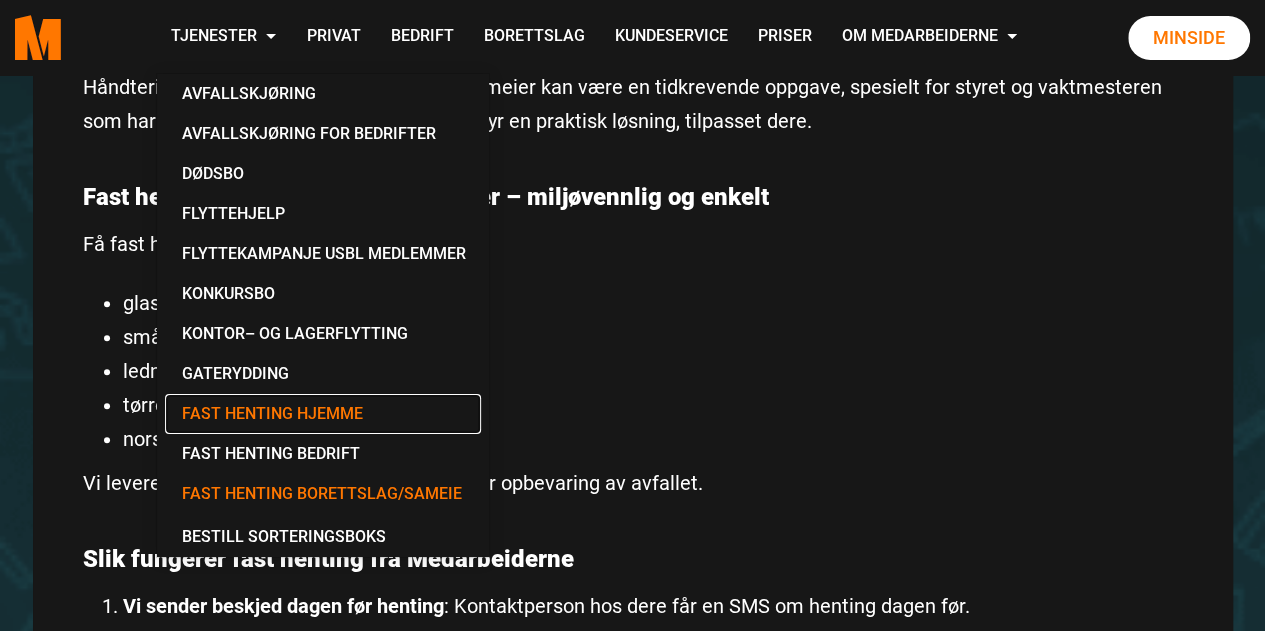 click on "Fast Henting Hjemme" at bounding box center [323, 414] 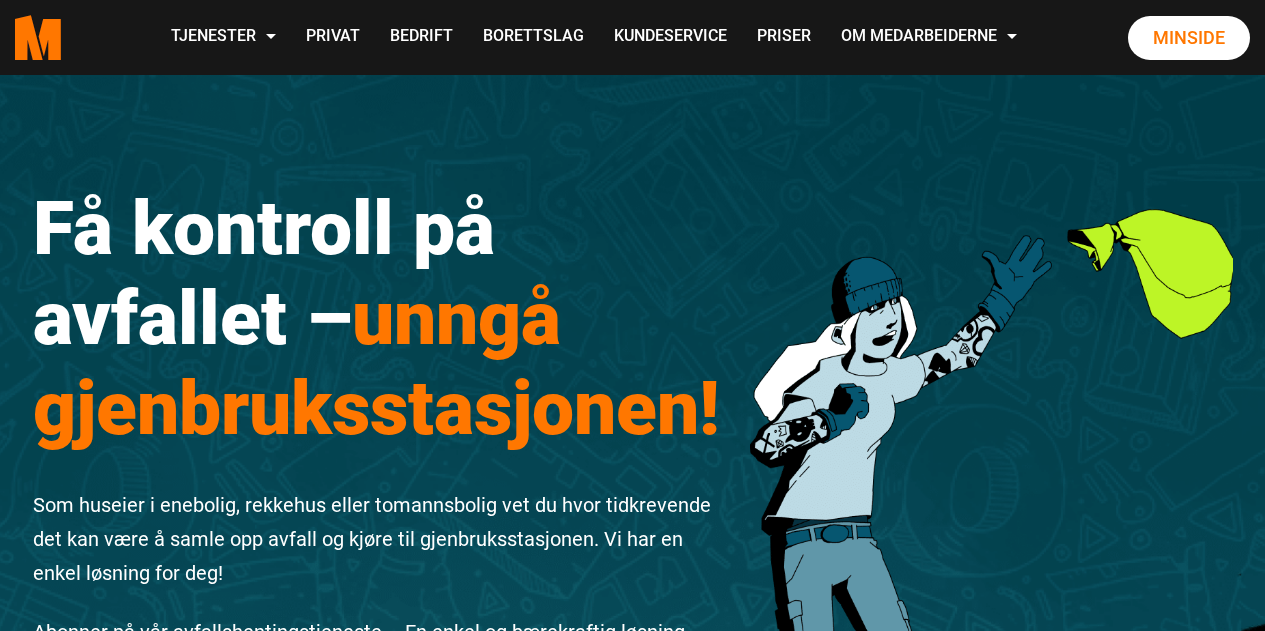scroll, scrollTop: 0, scrollLeft: 0, axis: both 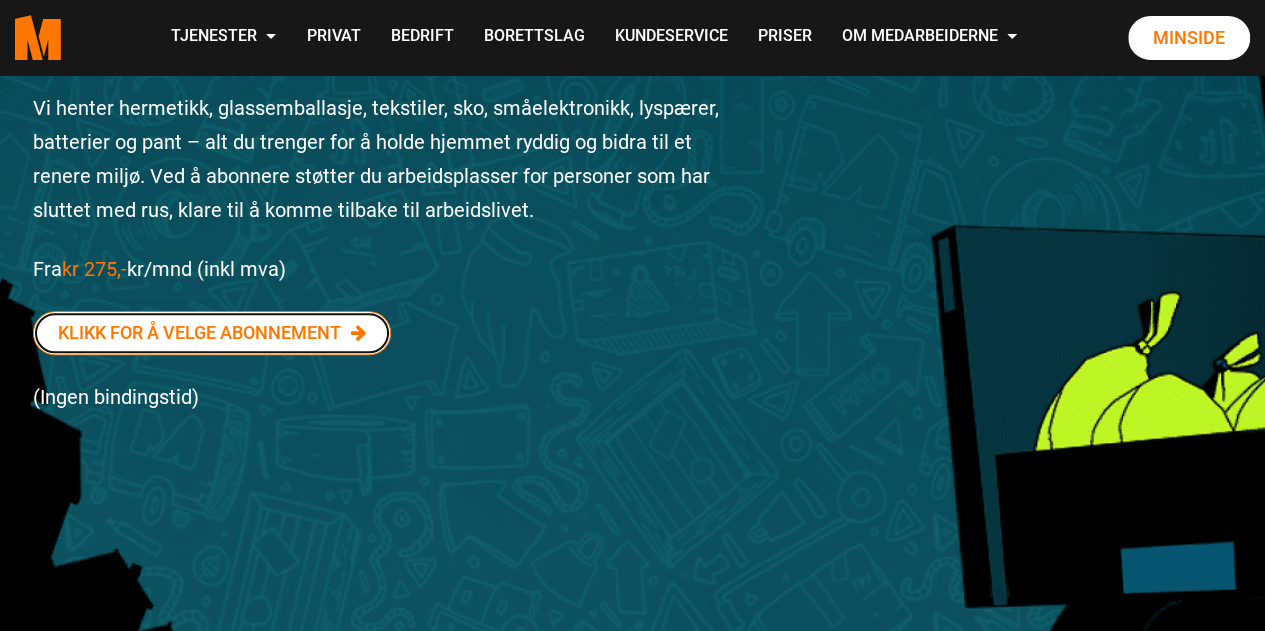 click on "Klikk for å velge abonnement" at bounding box center [212, 333] 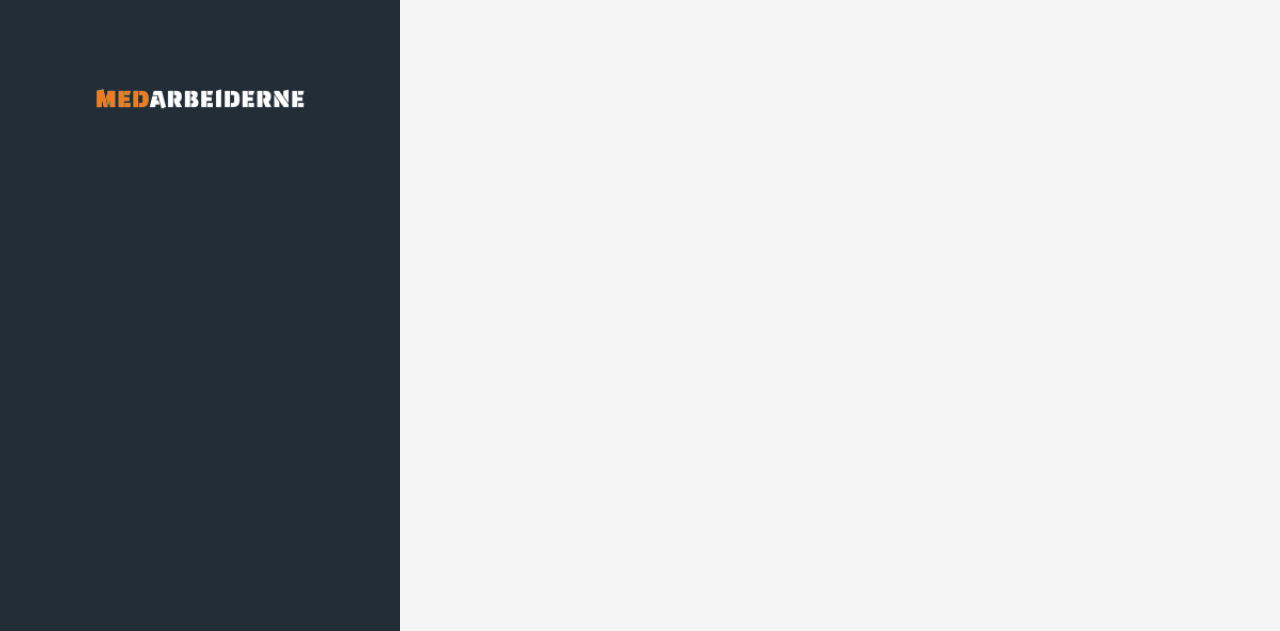 scroll, scrollTop: 0, scrollLeft: 0, axis: both 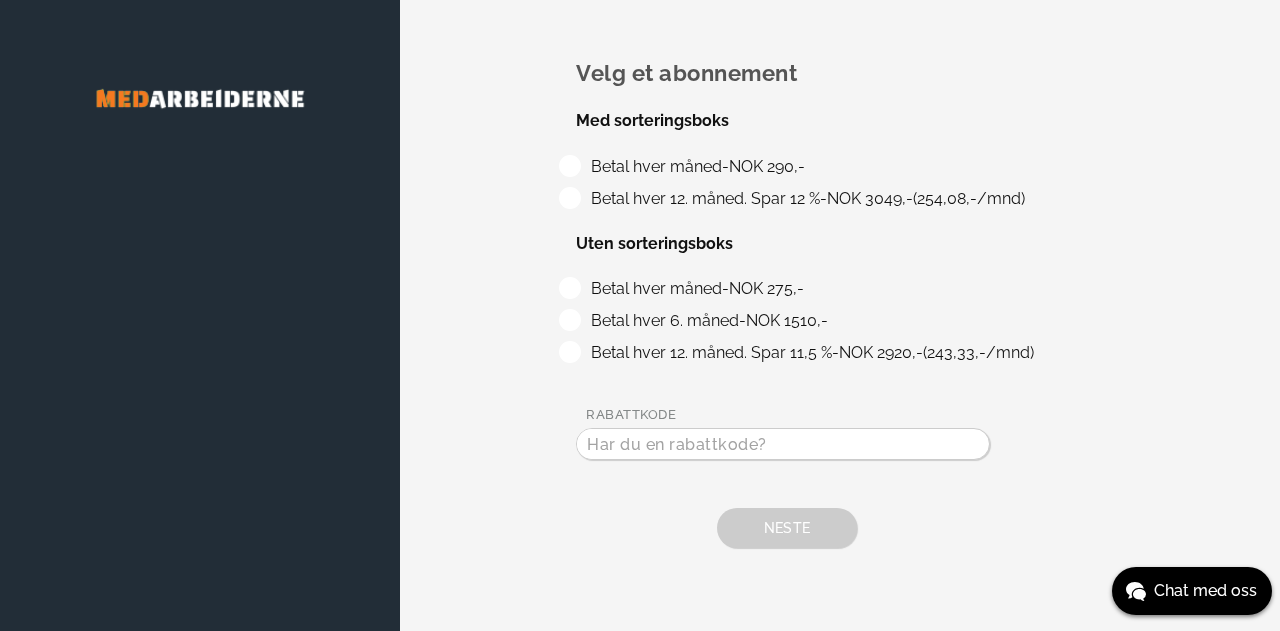 click on "Betal hver måned  -  NOK 290,-" at bounding box center [694, 166] 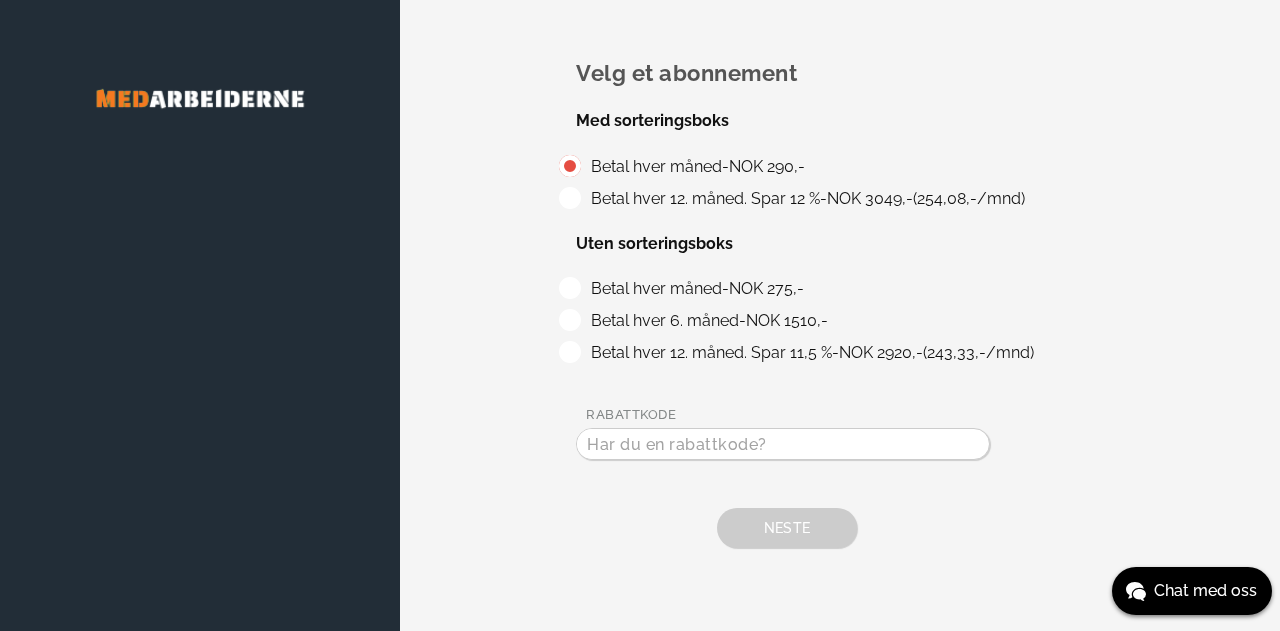 radio on "true" 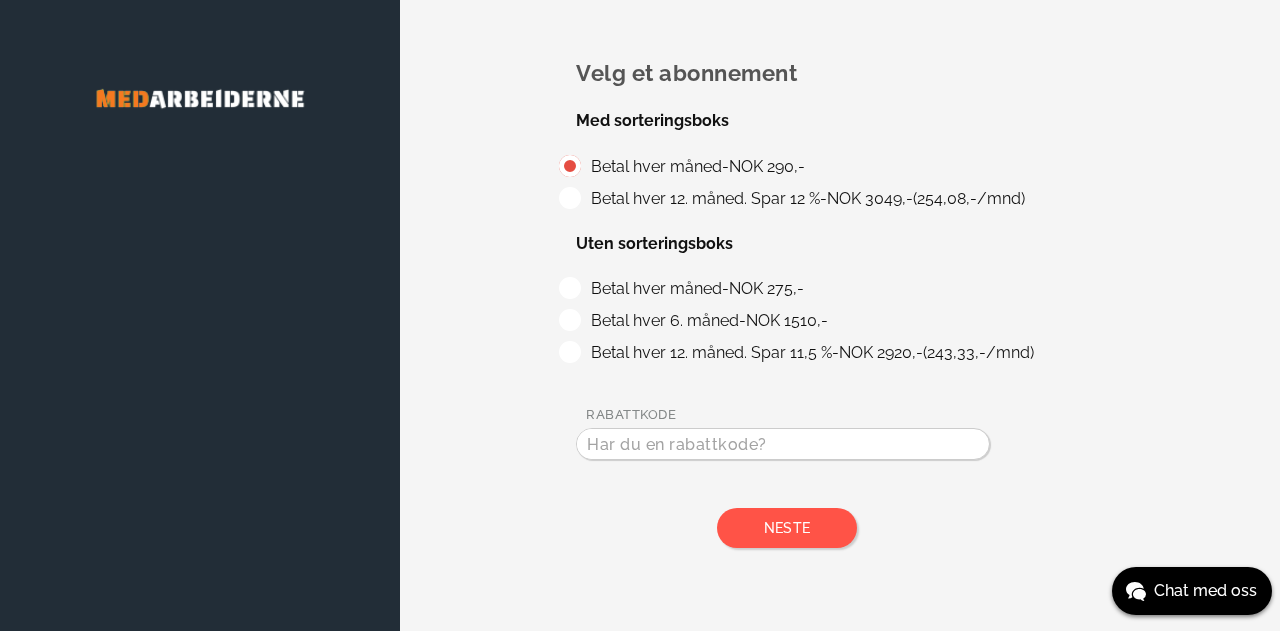 click on "Neste" at bounding box center [787, 528] 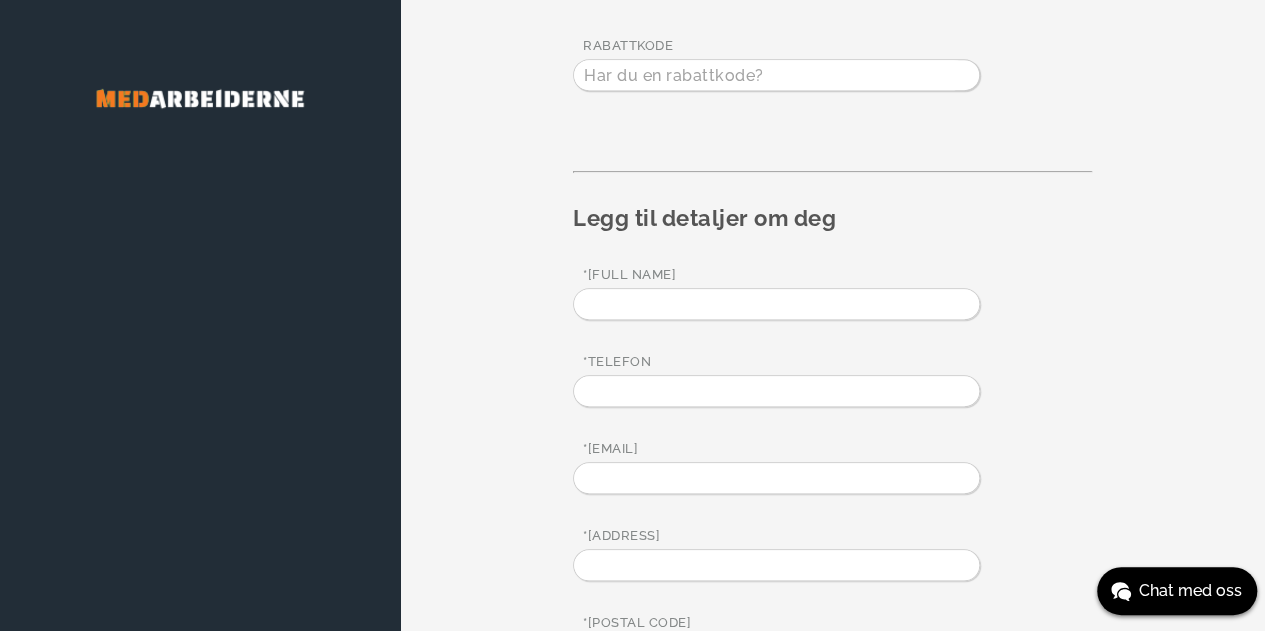scroll, scrollTop: 522, scrollLeft: 0, axis: vertical 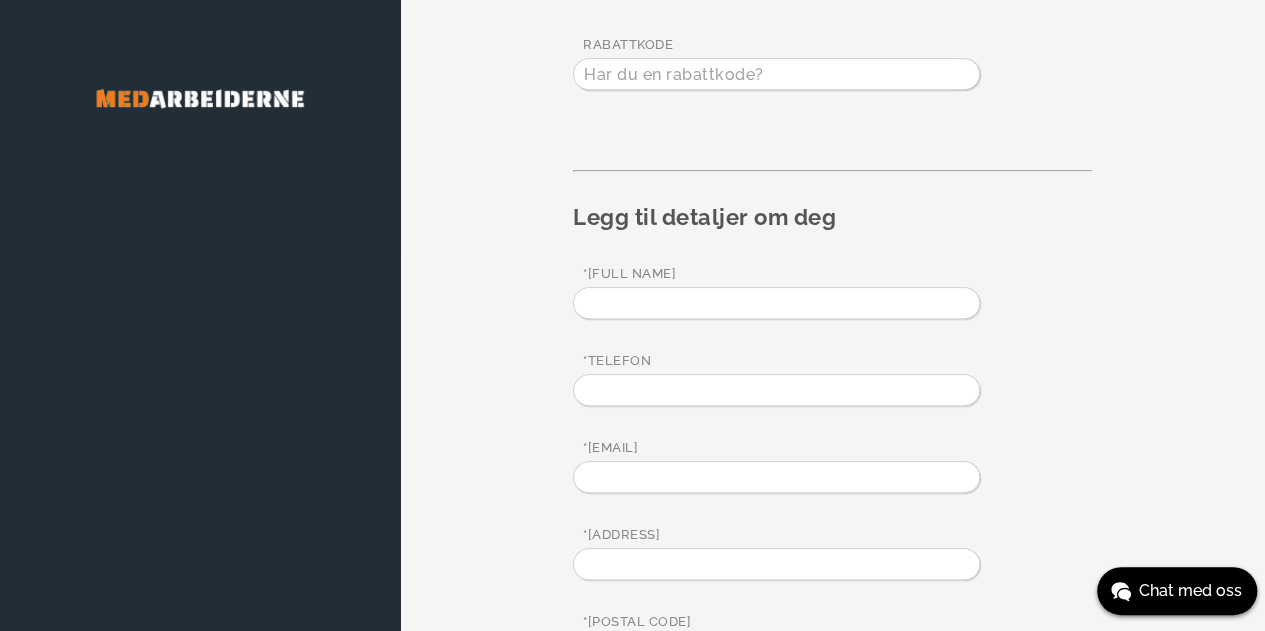 drag, startPoint x: 698, startPoint y: 297, endPoint x: 644, endPoint y: 303, distance: 54.33231 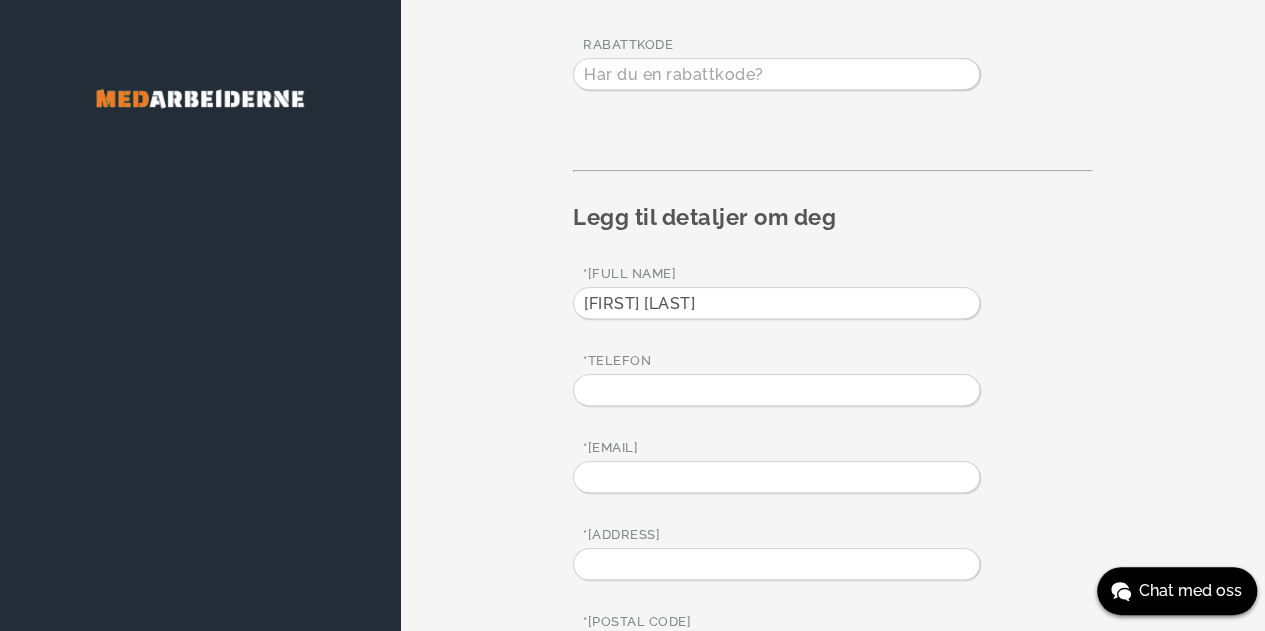 type on "[FIRST] [LAST]" 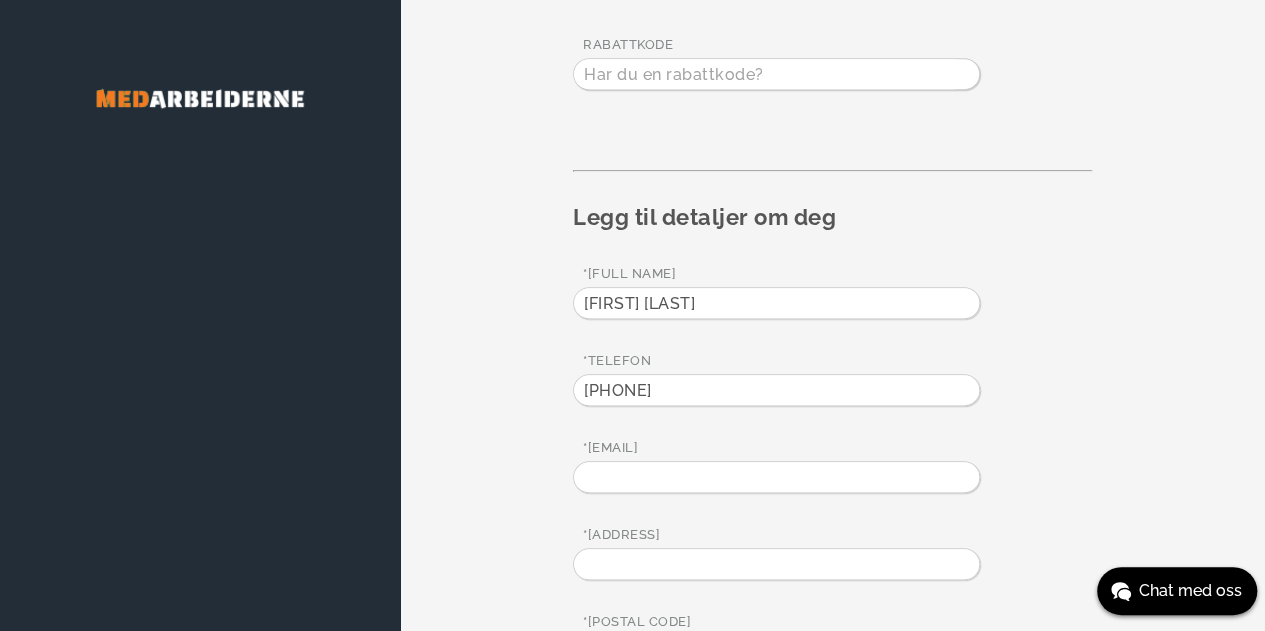 type on "[PHONE]" 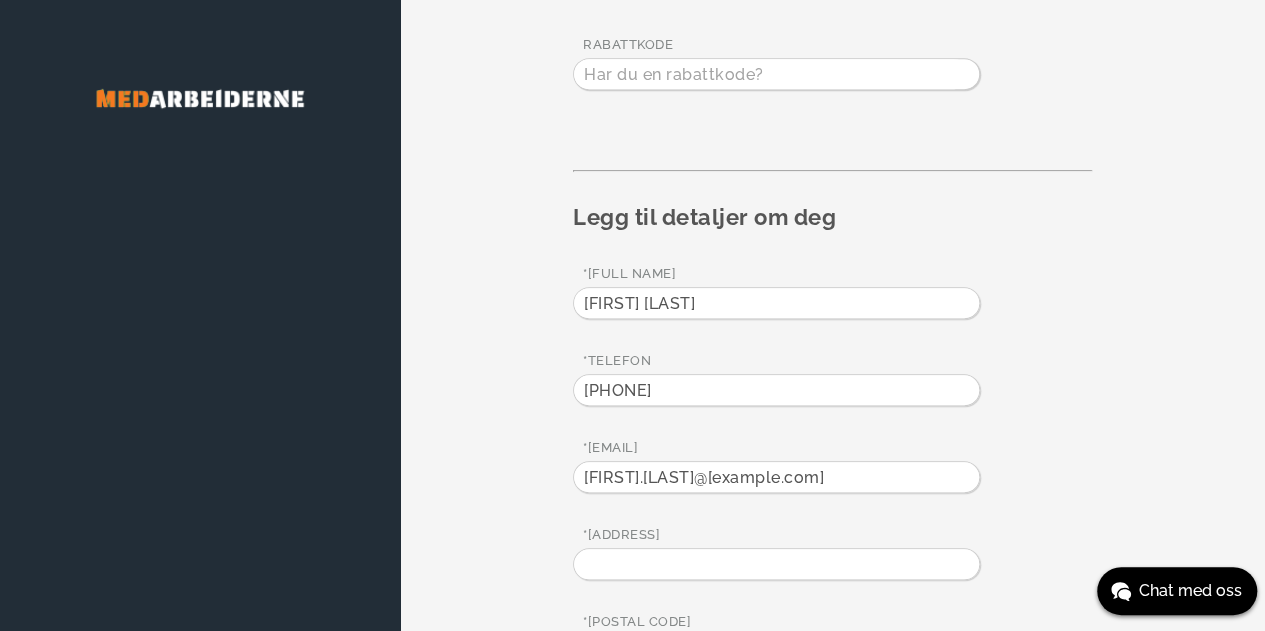 type on "[EMAIL]" 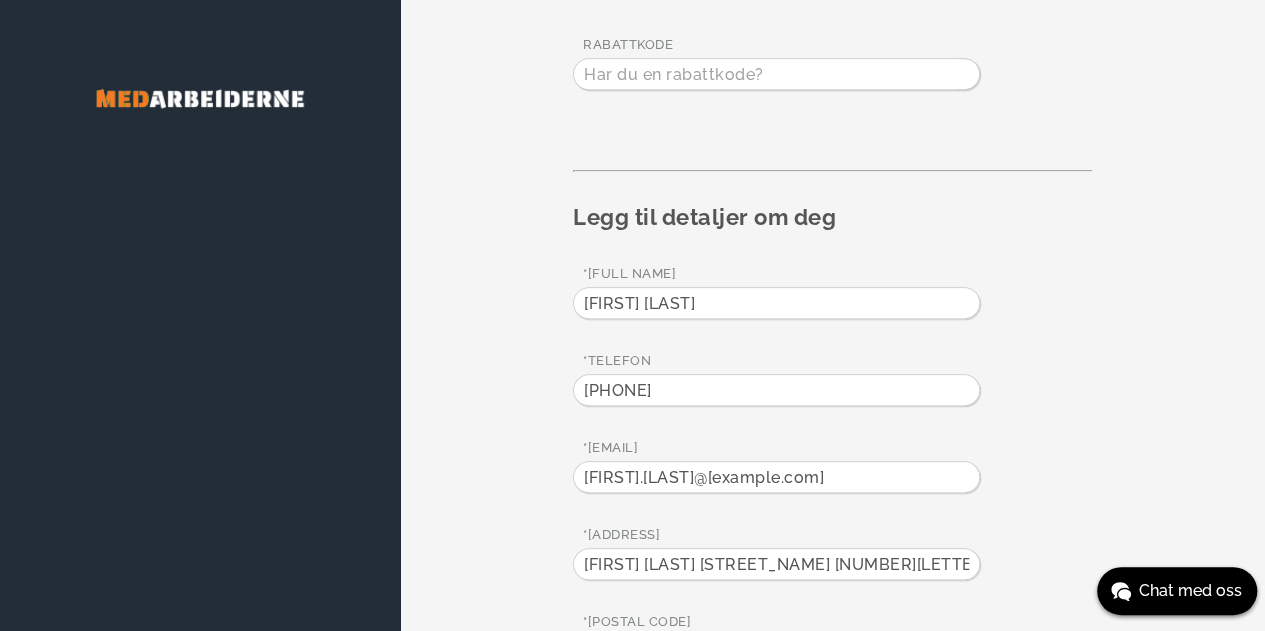 type on "[NUMBER] [STREET] [NUMBER]" 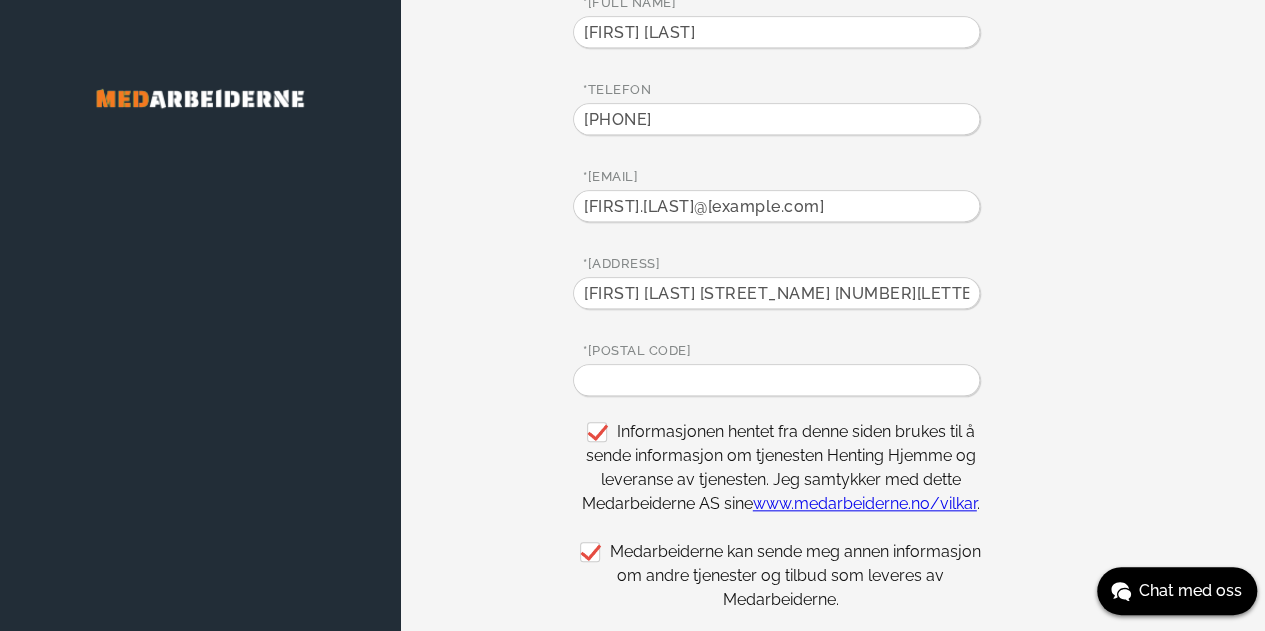 scroll, scrollTop: 794, scrollLeft: 0, axis: vertical 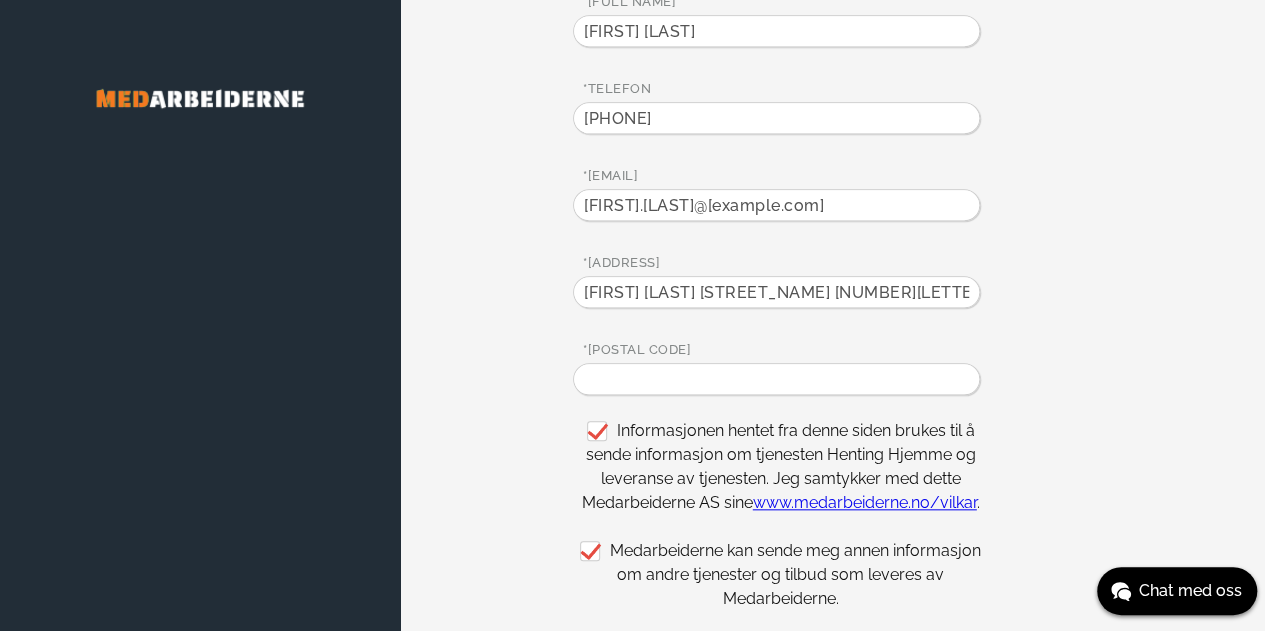 click at bounding box center [776, 379] 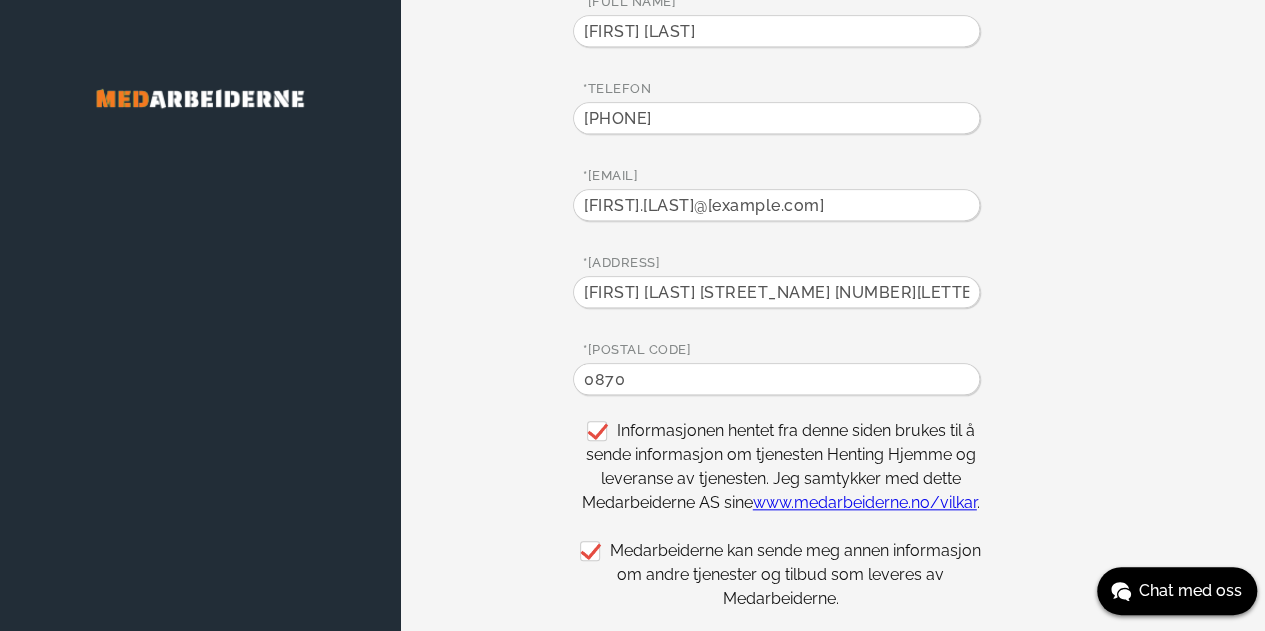 type on "[NUMBER]" 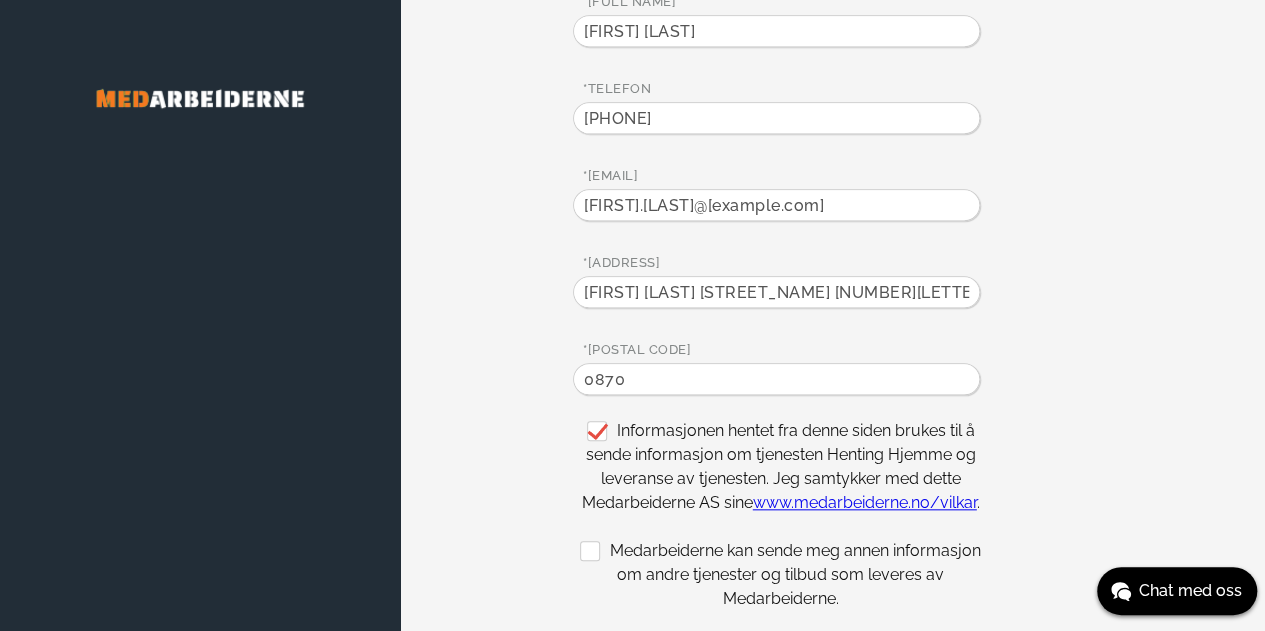 checkbox on "false" 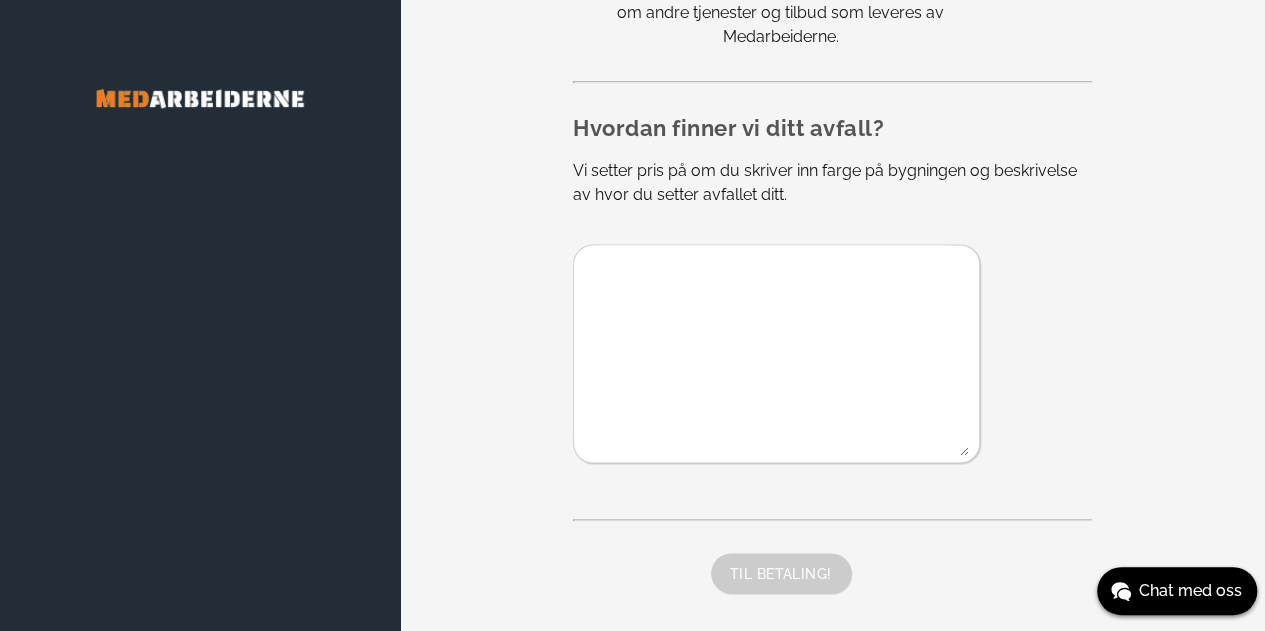 scroll, scrollTop: 1355, scrollLeft: 0, axis: vertical 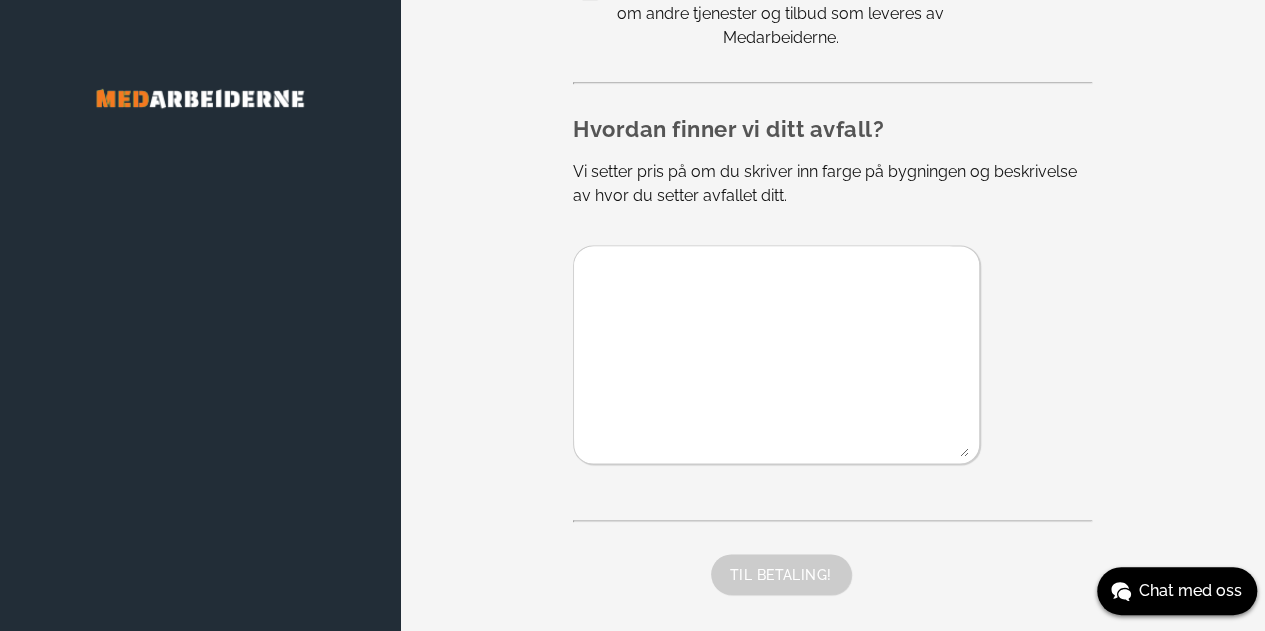 click at bounding box center [771, 351] 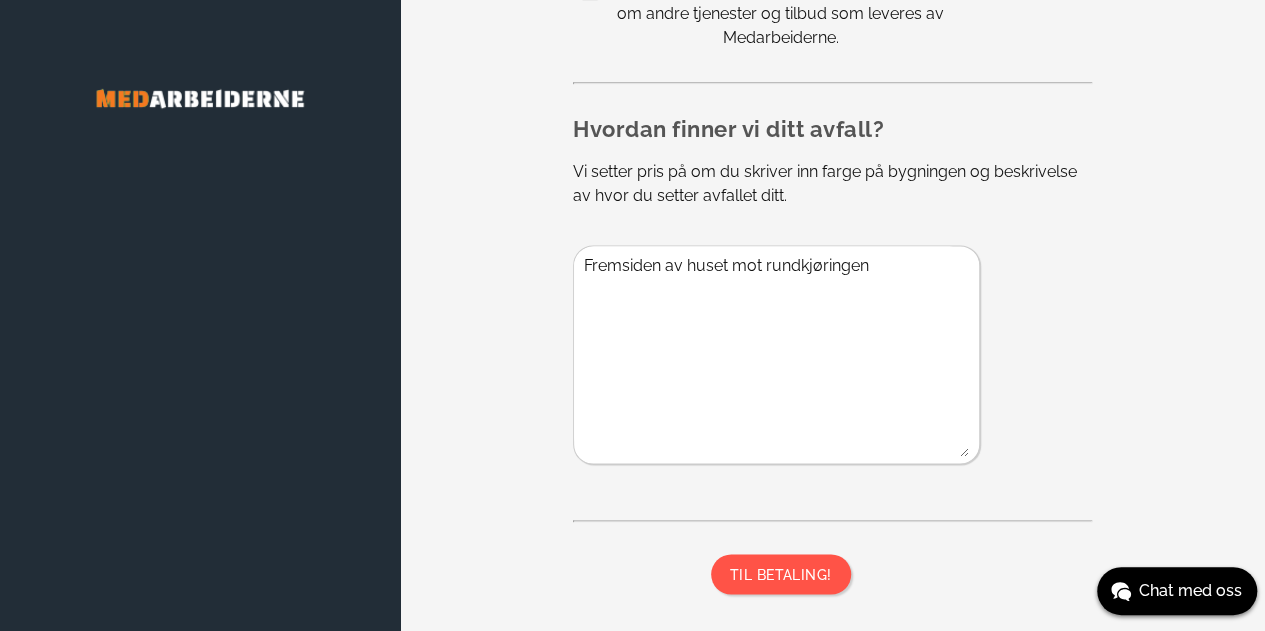 type on "Fremsiden av huset mot rundkjøringen" 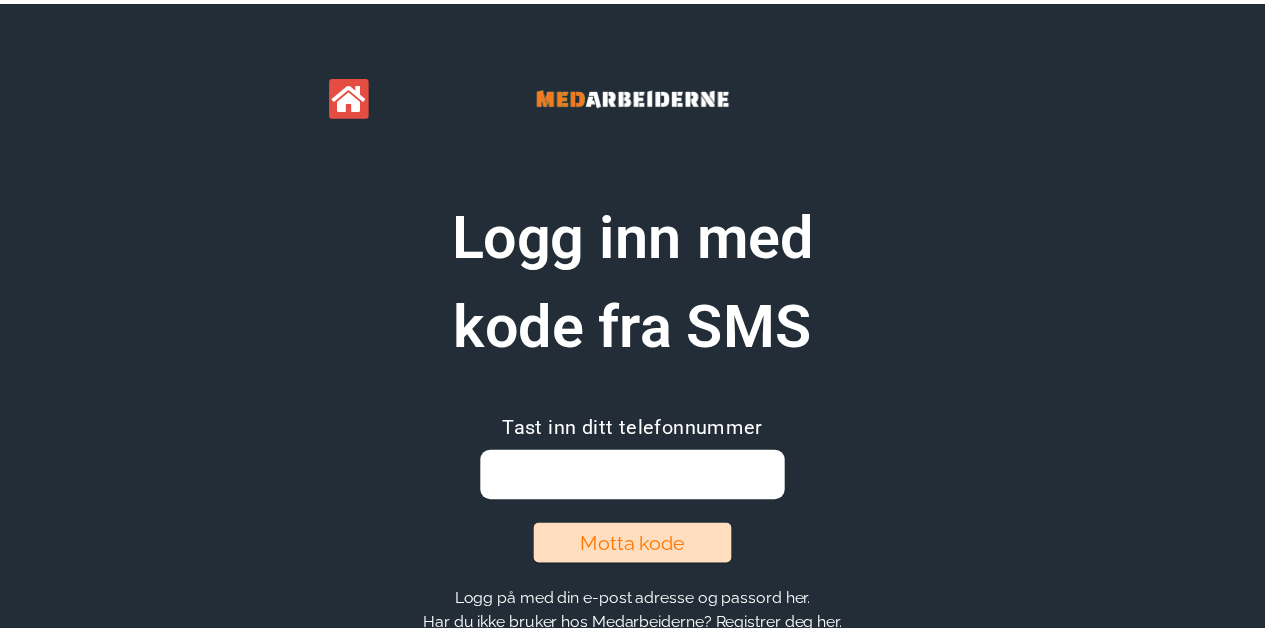 scroll, scrollTop: 0, scrollLeft: 0, axis: both 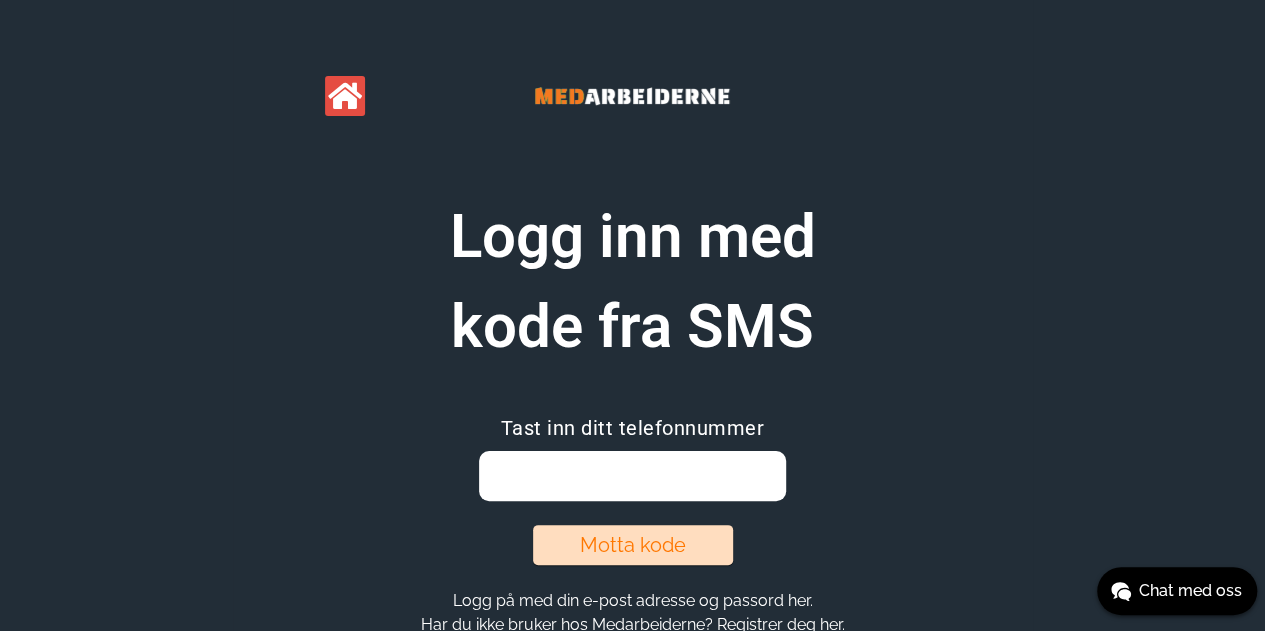 click at bounding box center (632, 476) 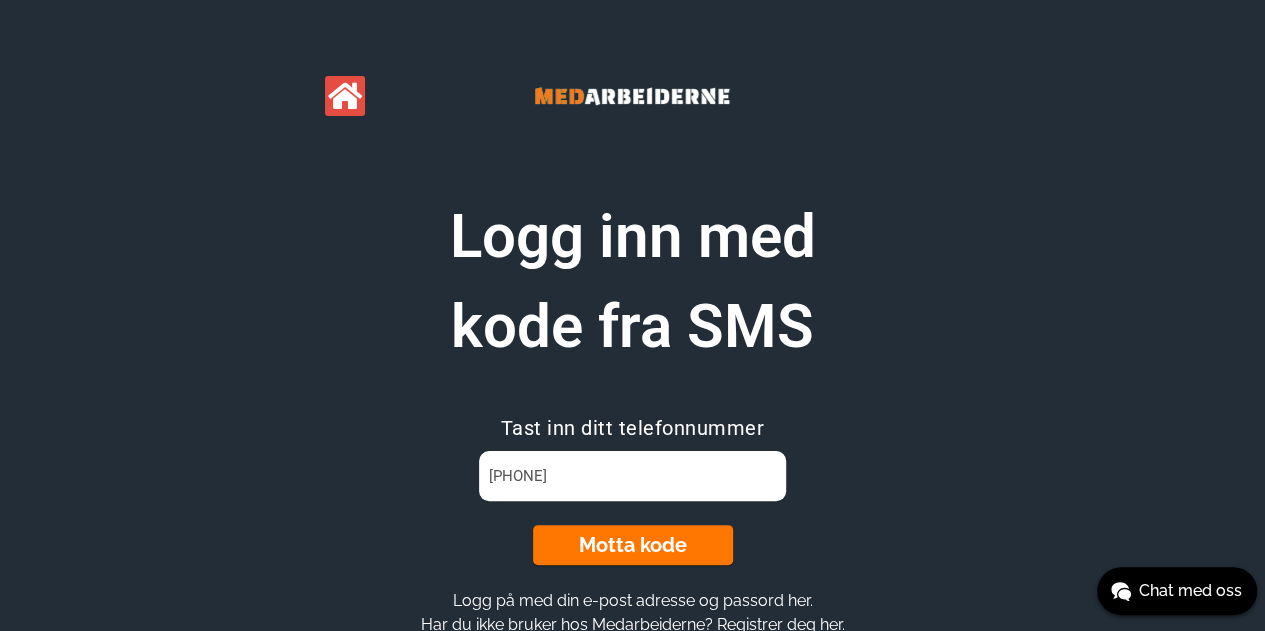 type on "[PHONE]" 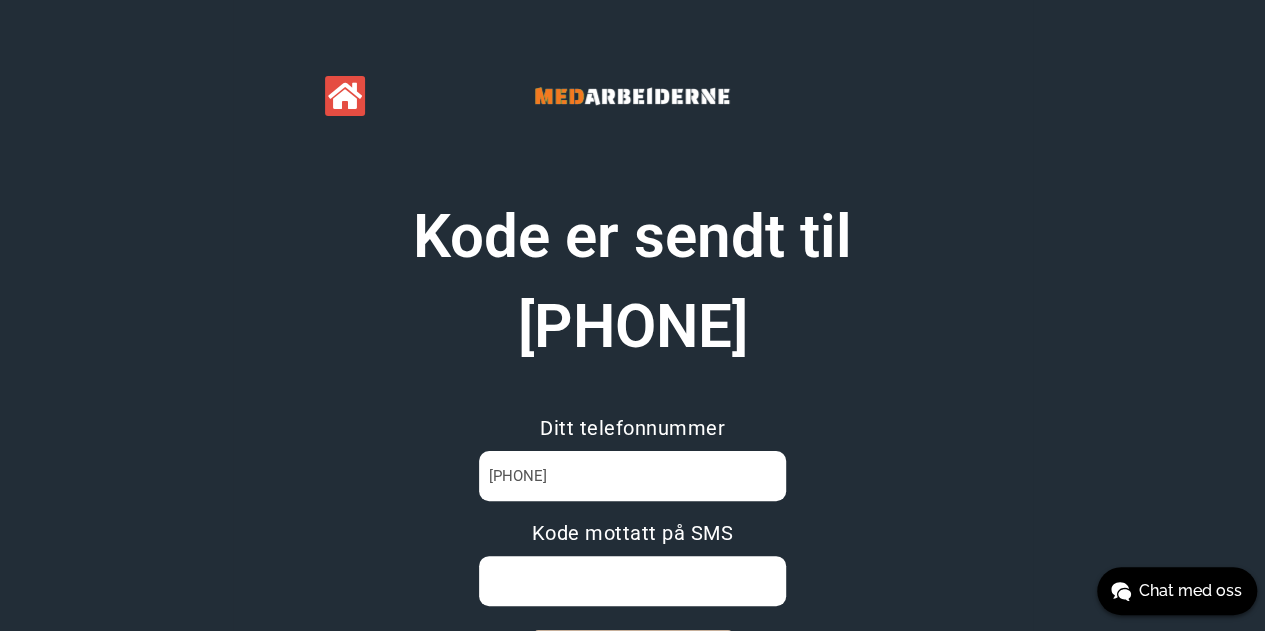 click at bounding box center [632, 581] 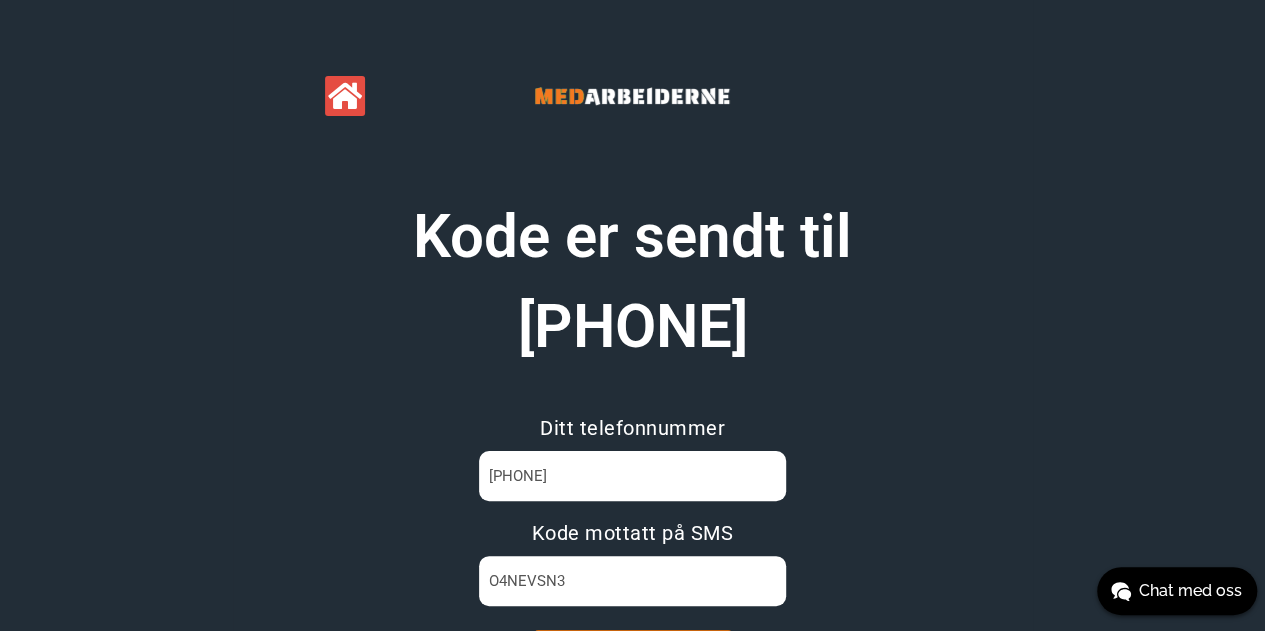 type on "O4NEVSN3" 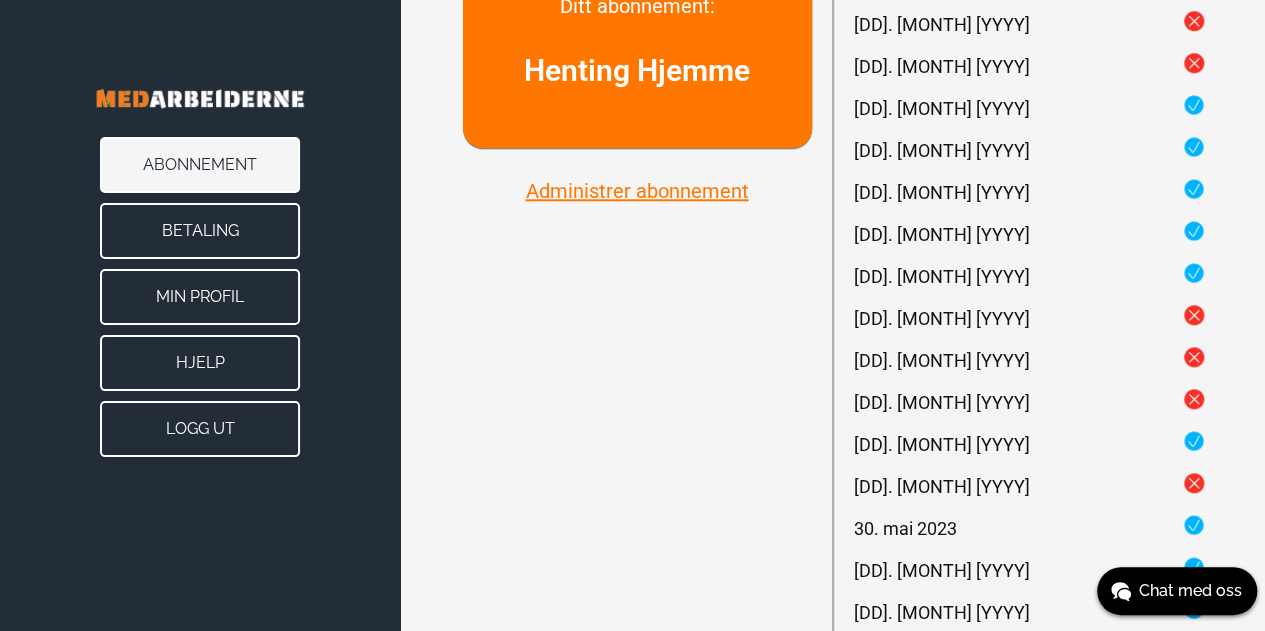 scroll, scrollTop: 876, scrollLeft: 0, axis: vertical 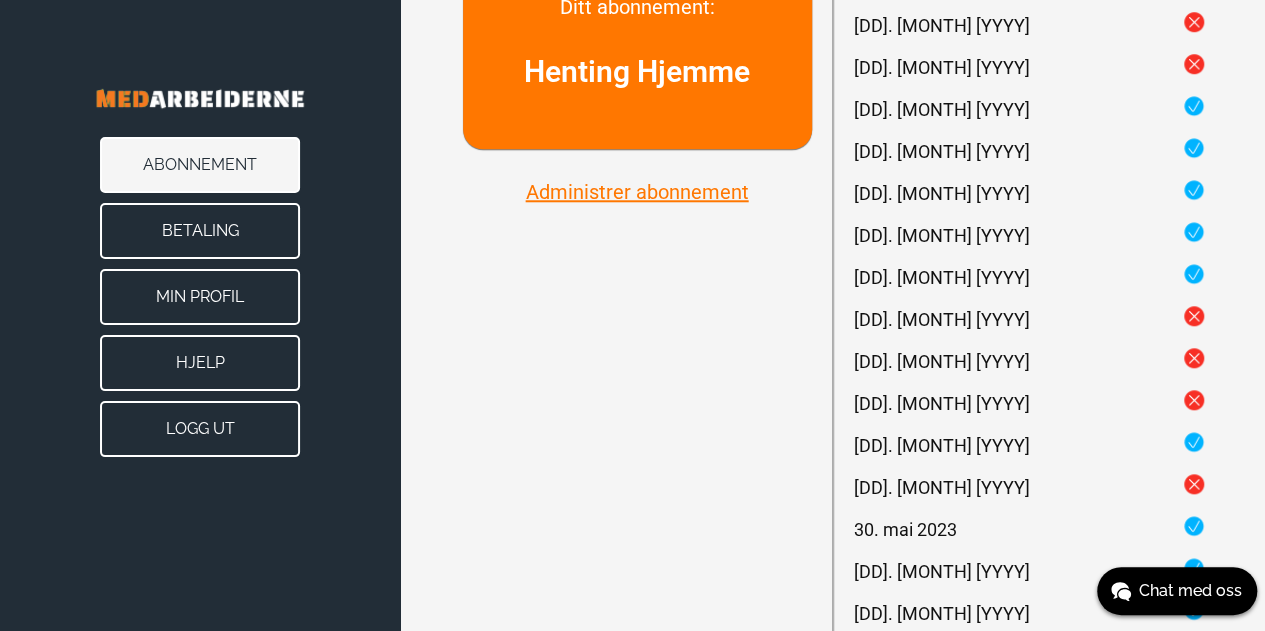 click on "Administrer abonnement" at bounding box center [637, 192] 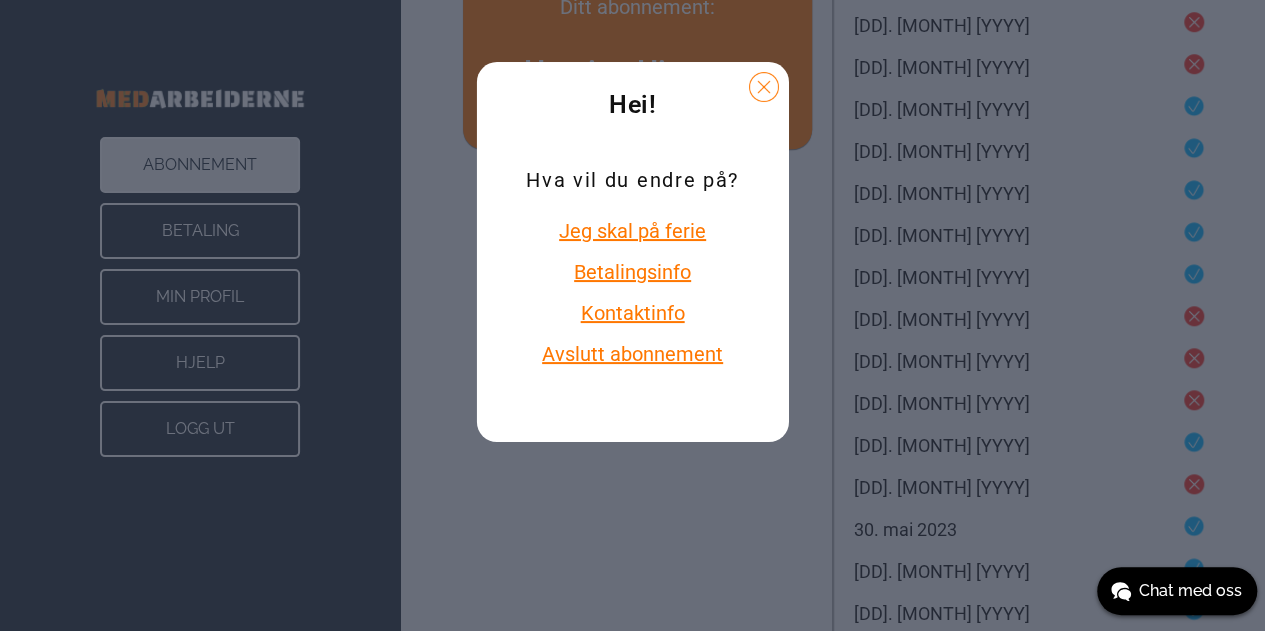 click at bounding box center (764, 87) 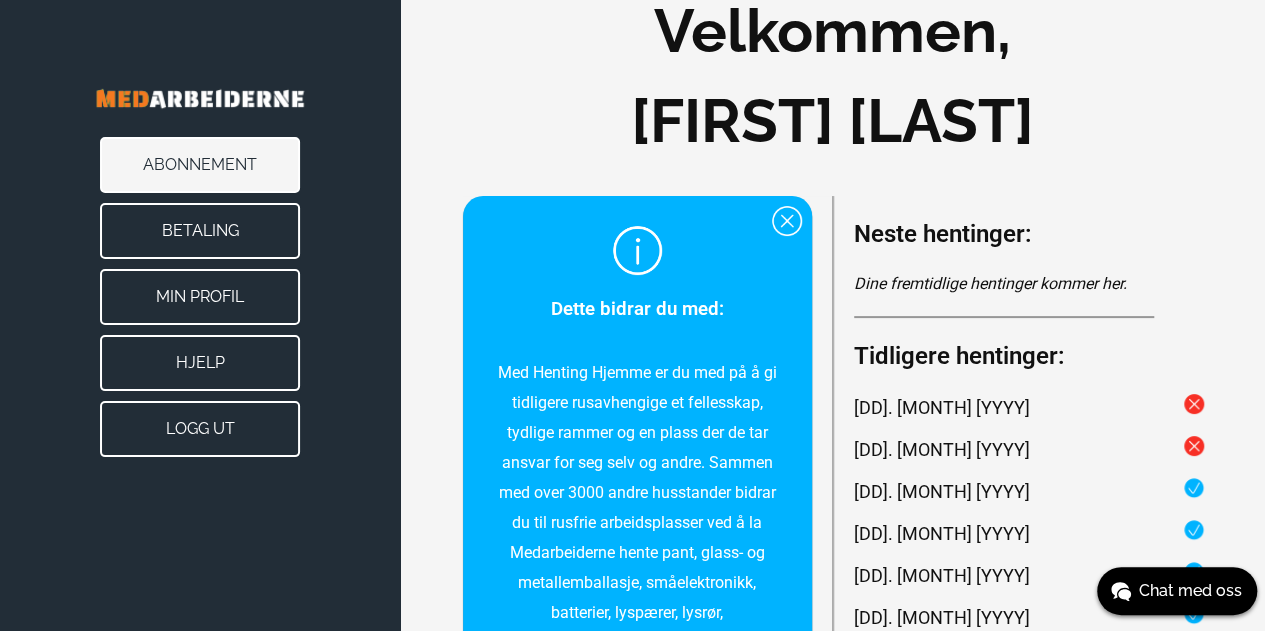 scroll, scrollTop: 0, scrollLeft: 0, axis: both 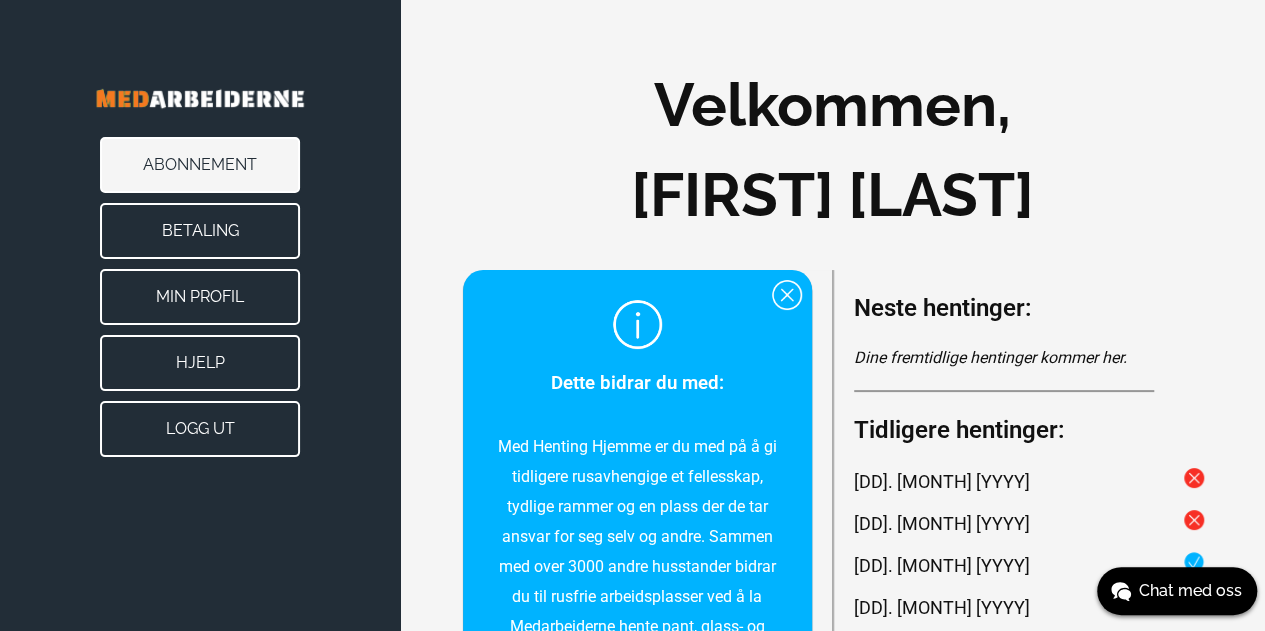 click on "Min Profil" at bounding box center (200, 297) 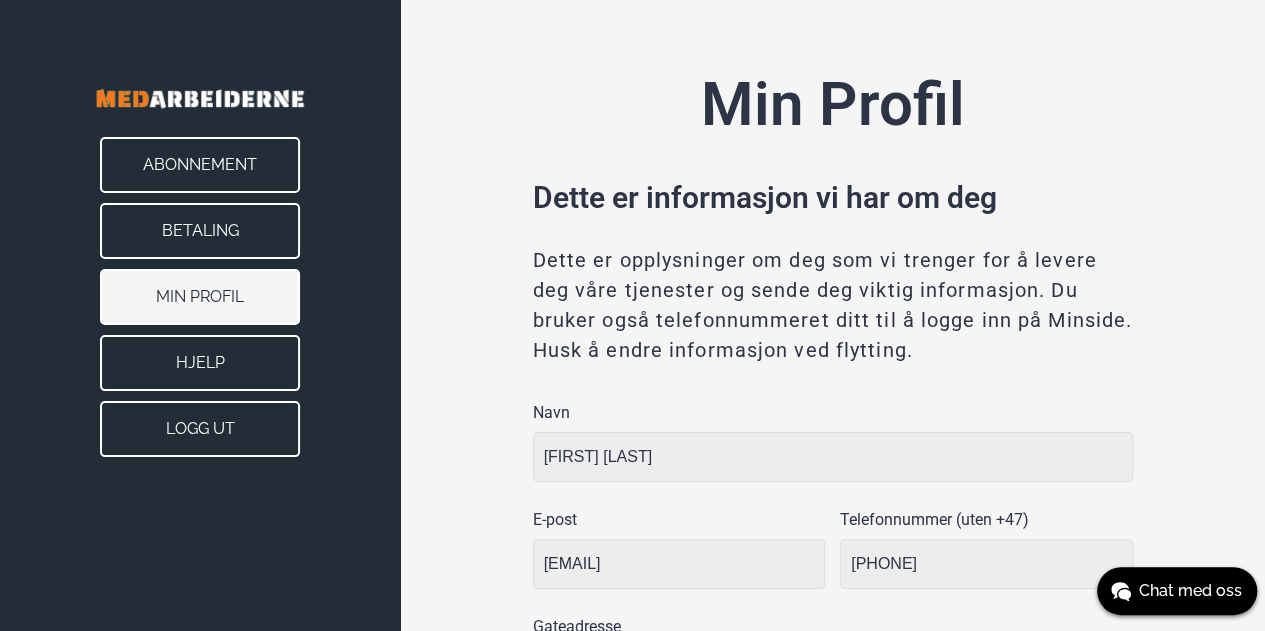 type on "Oslo" 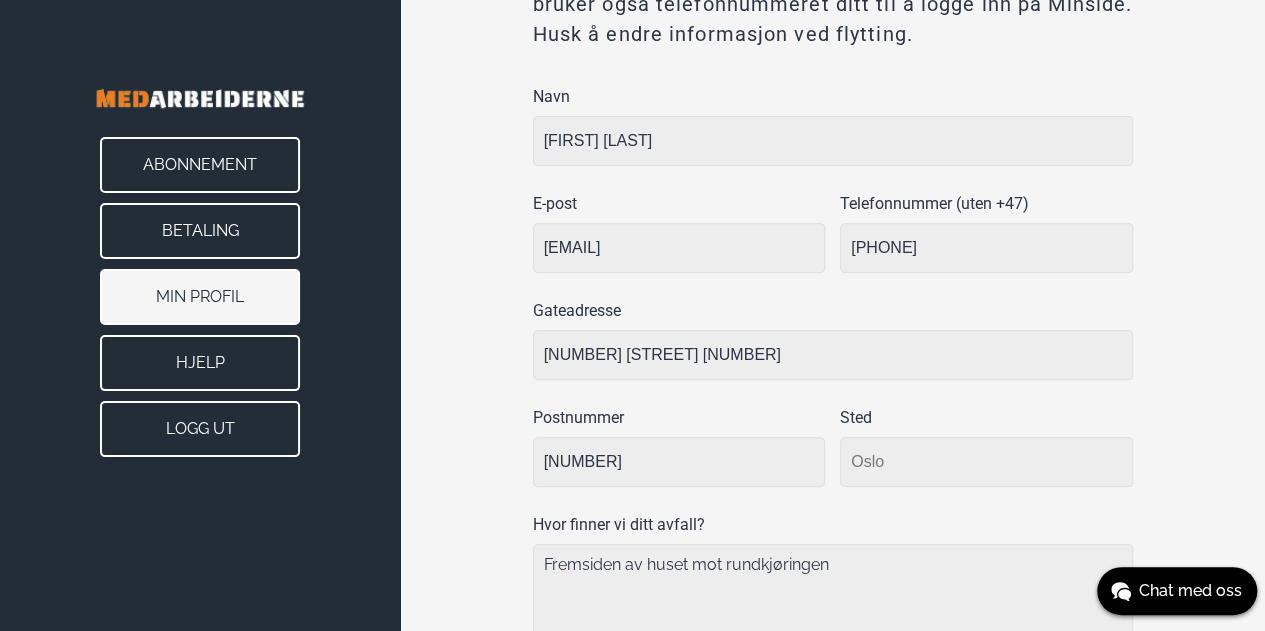 scroll, scrollTop: 486, scrollLeft: 0, axis: vertical 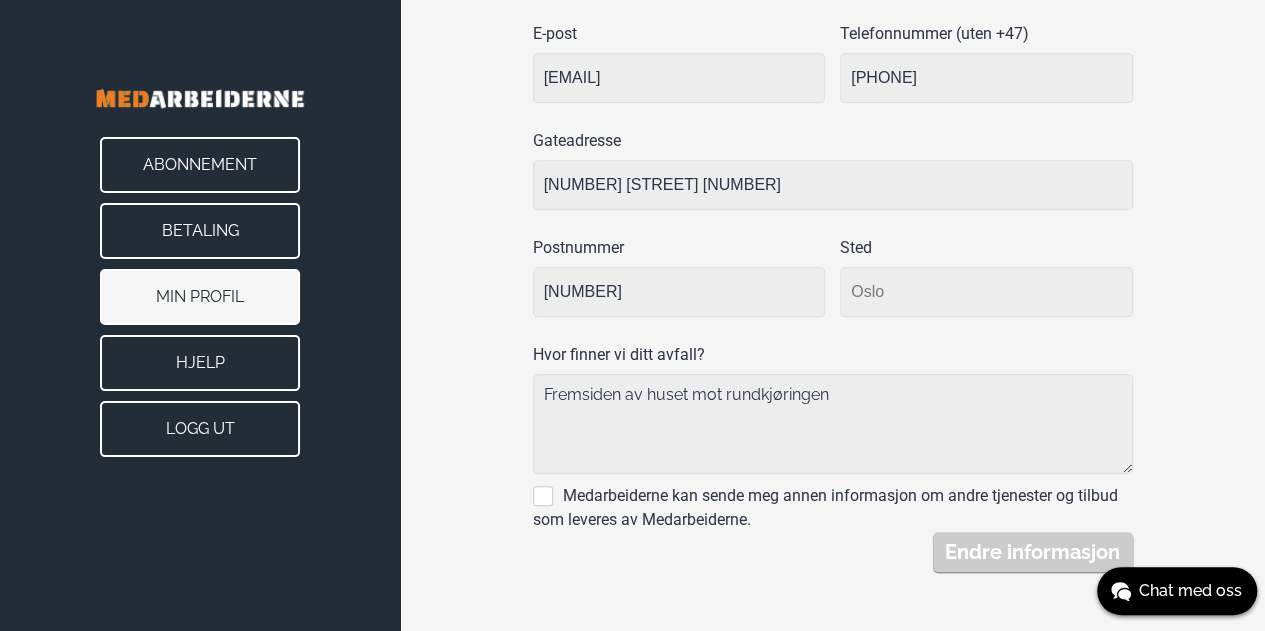 click on "Hjelp" at bounding box center [200, 363] 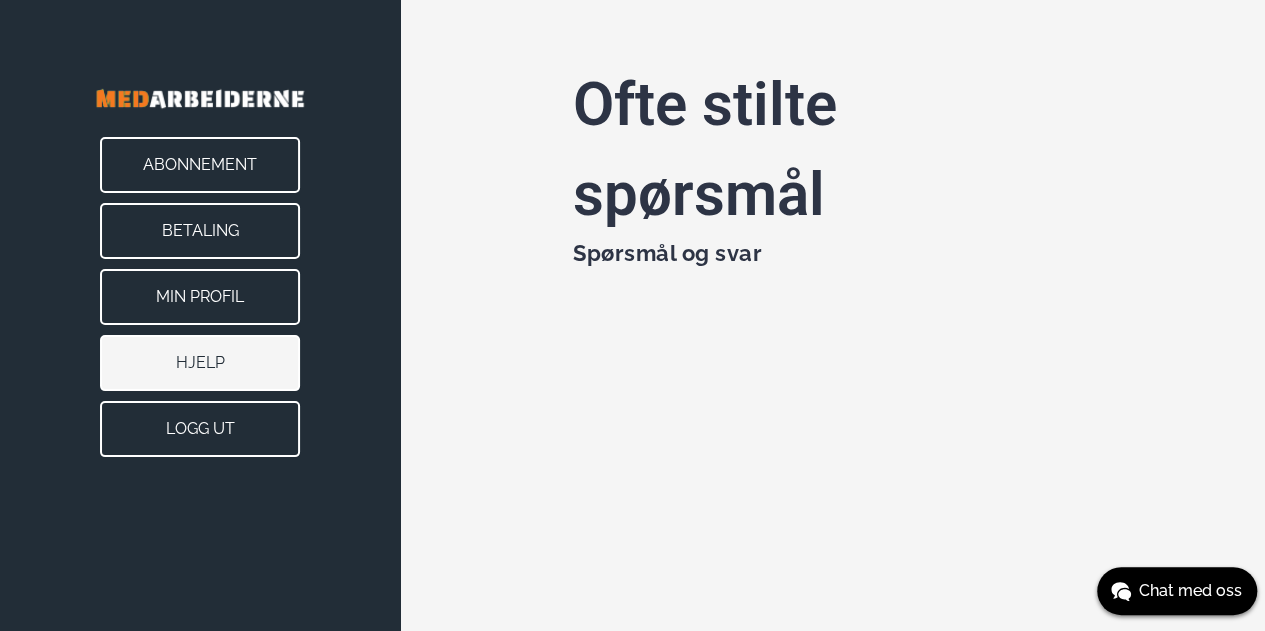 scroll, scrollTop: 396, scrollLeft: 0, axis: vertical 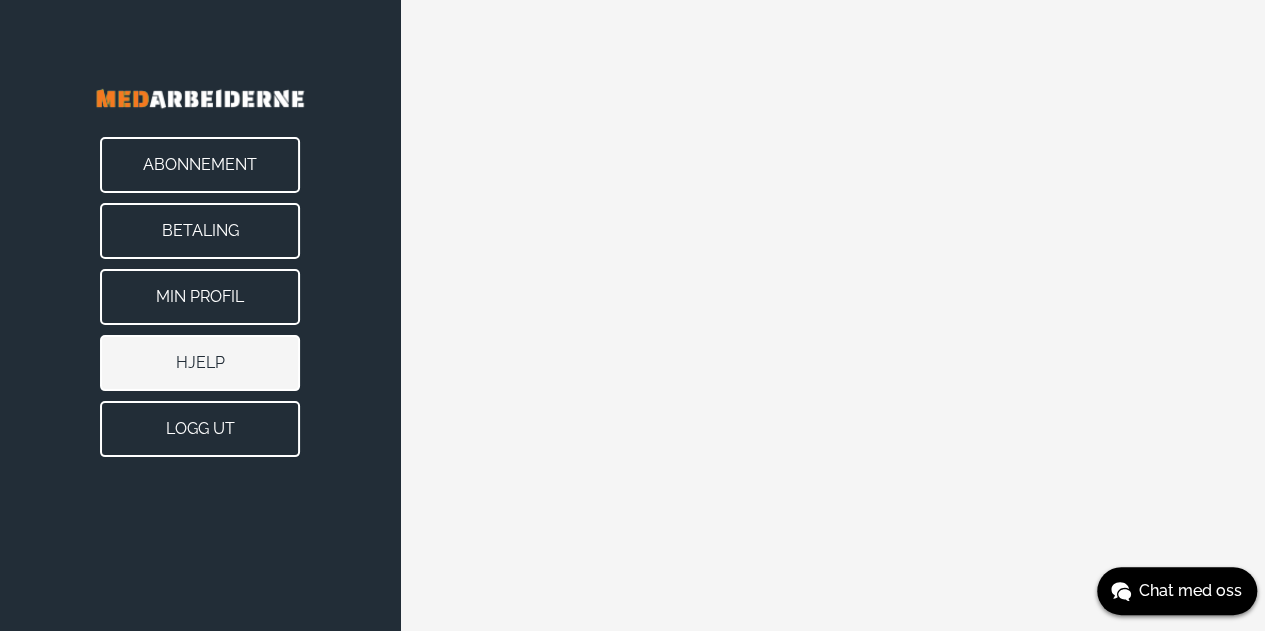 click on "Abonnement" at bounding box center (200, 165) 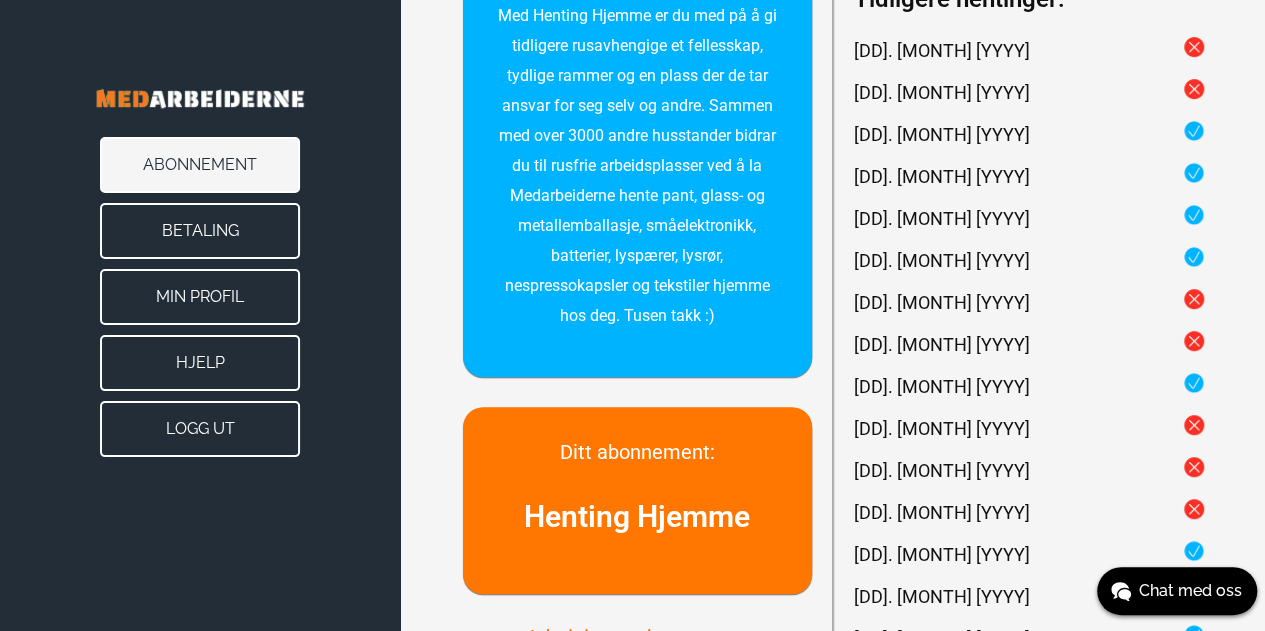 scroll, scrollTop: 0, scrollLeft: 0, axis: both 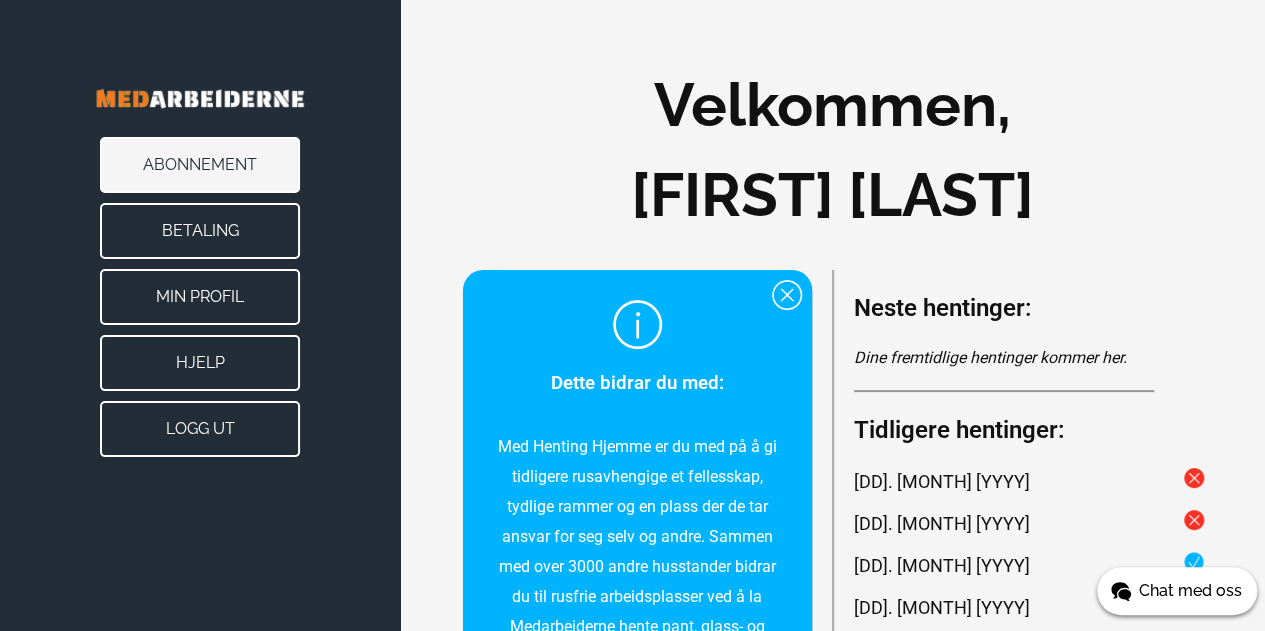 click on "Chat med oss" at bounding box center (1190, 591) 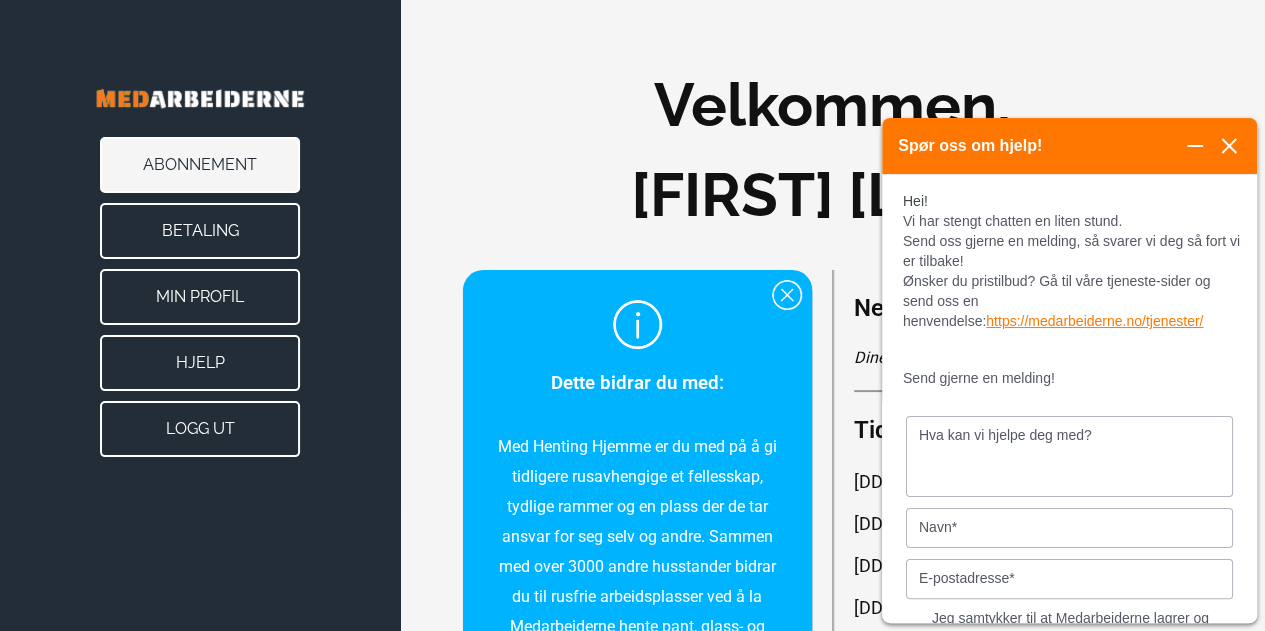 scroll, scrollTop: 0, scrollLeft: 0, axis: both 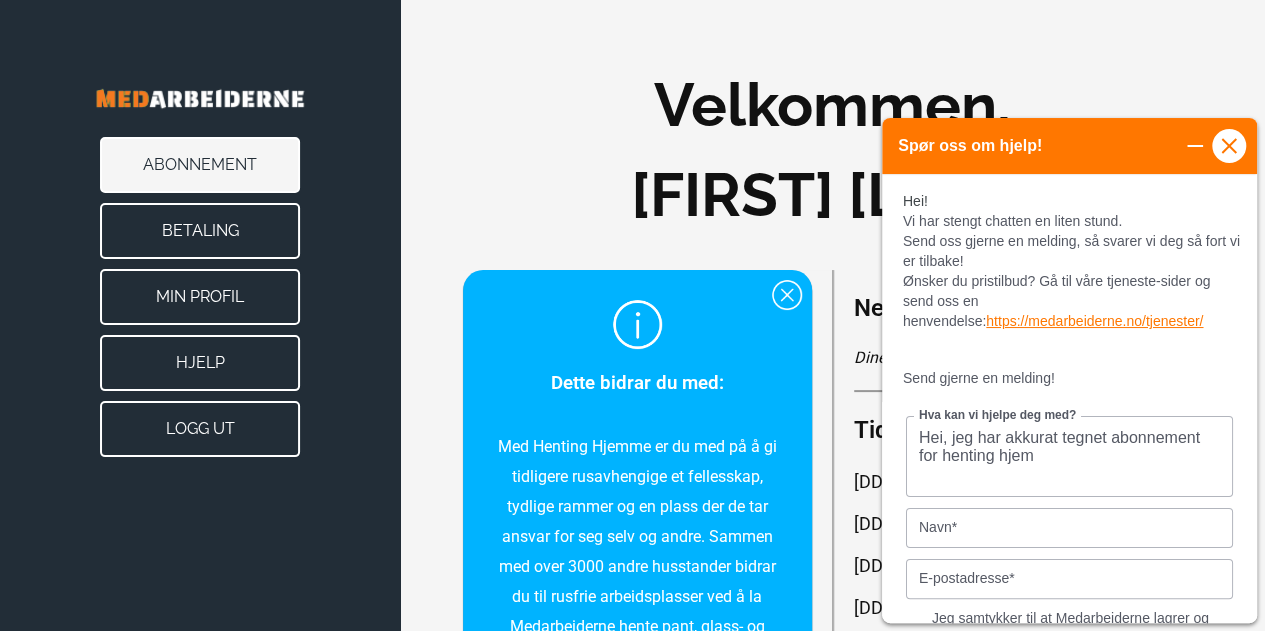 type on "Hei, jeg har akkurat tegnet abonnement for henting hjem" 